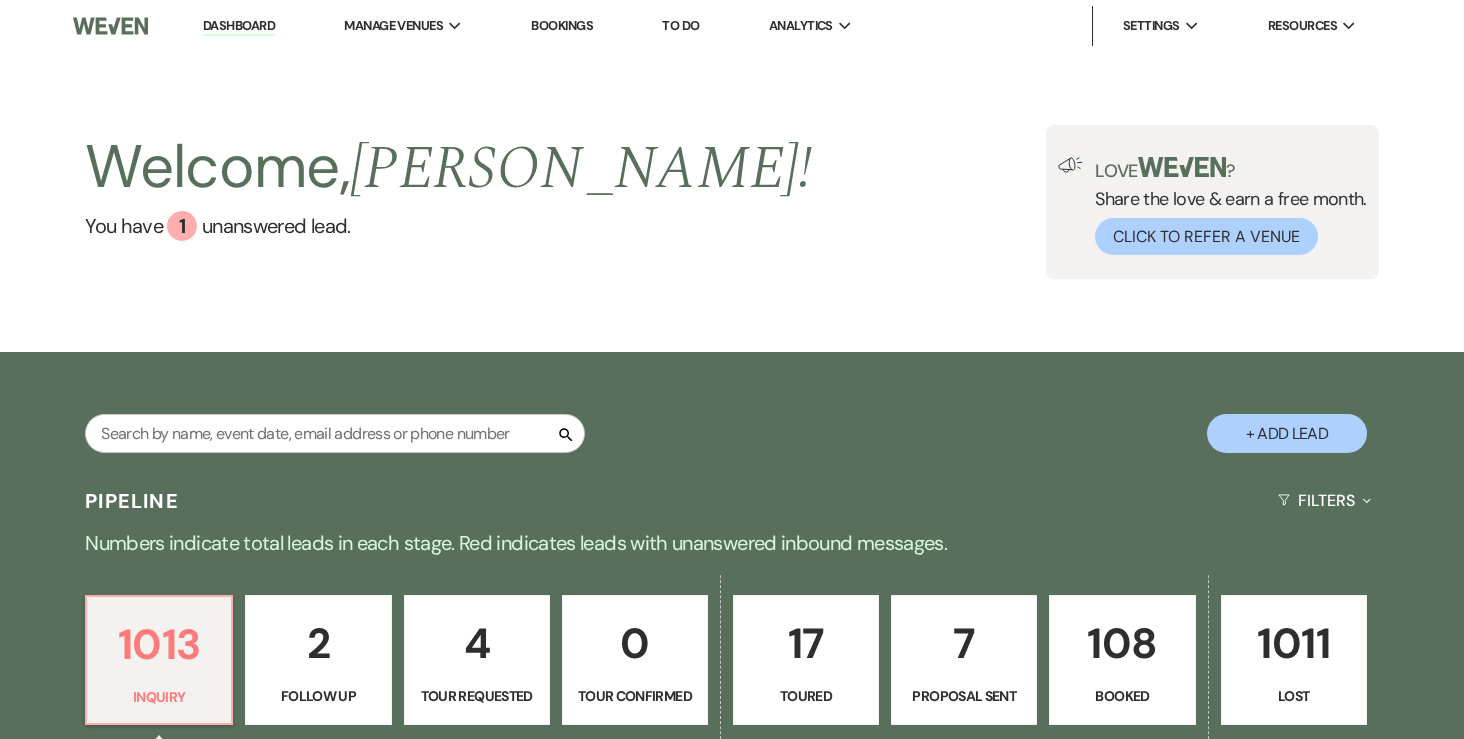 scroll, scrollTop: 332, scrollLeft: 0, axis: vertical 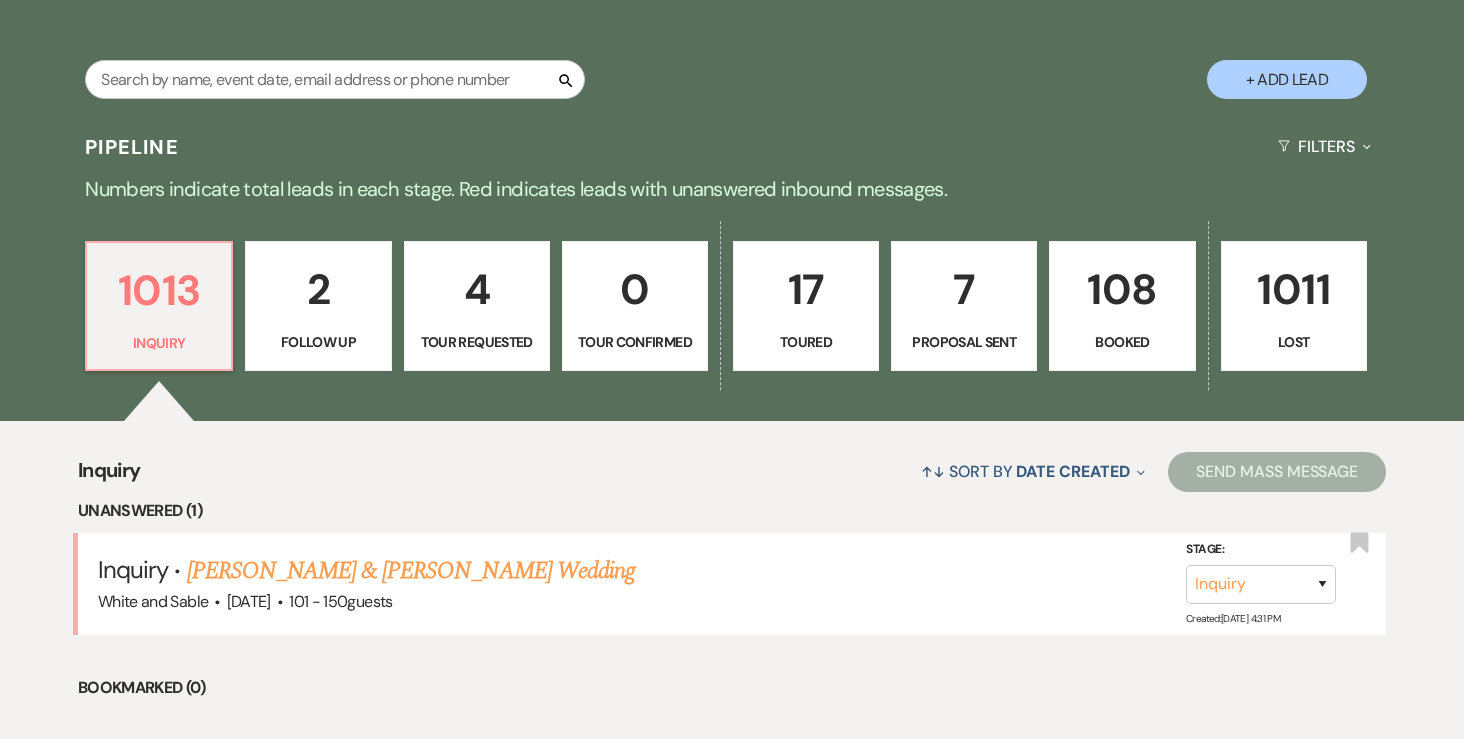 click on "7 Proposal Sent" at bounding box center (964, 306) 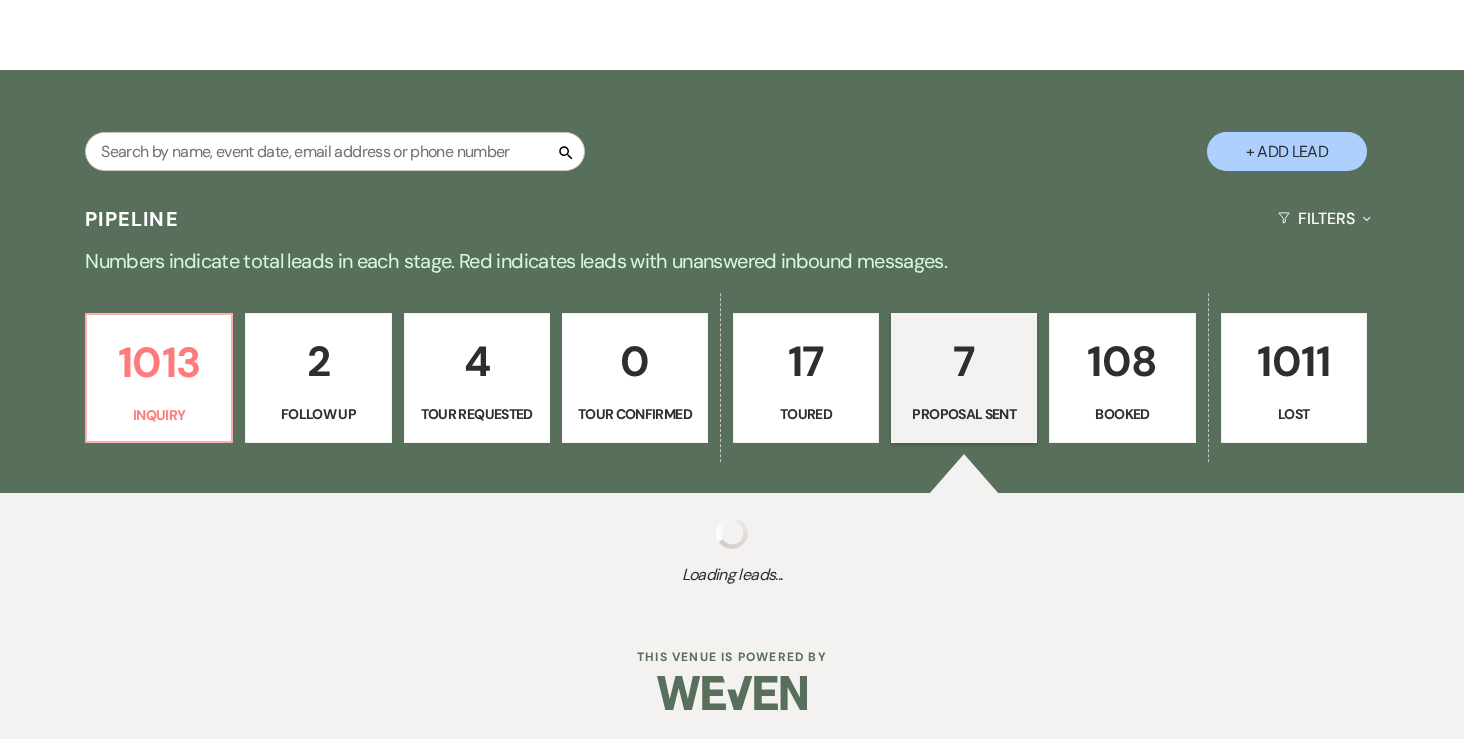 click on "7" at bounding box center [964, 361] 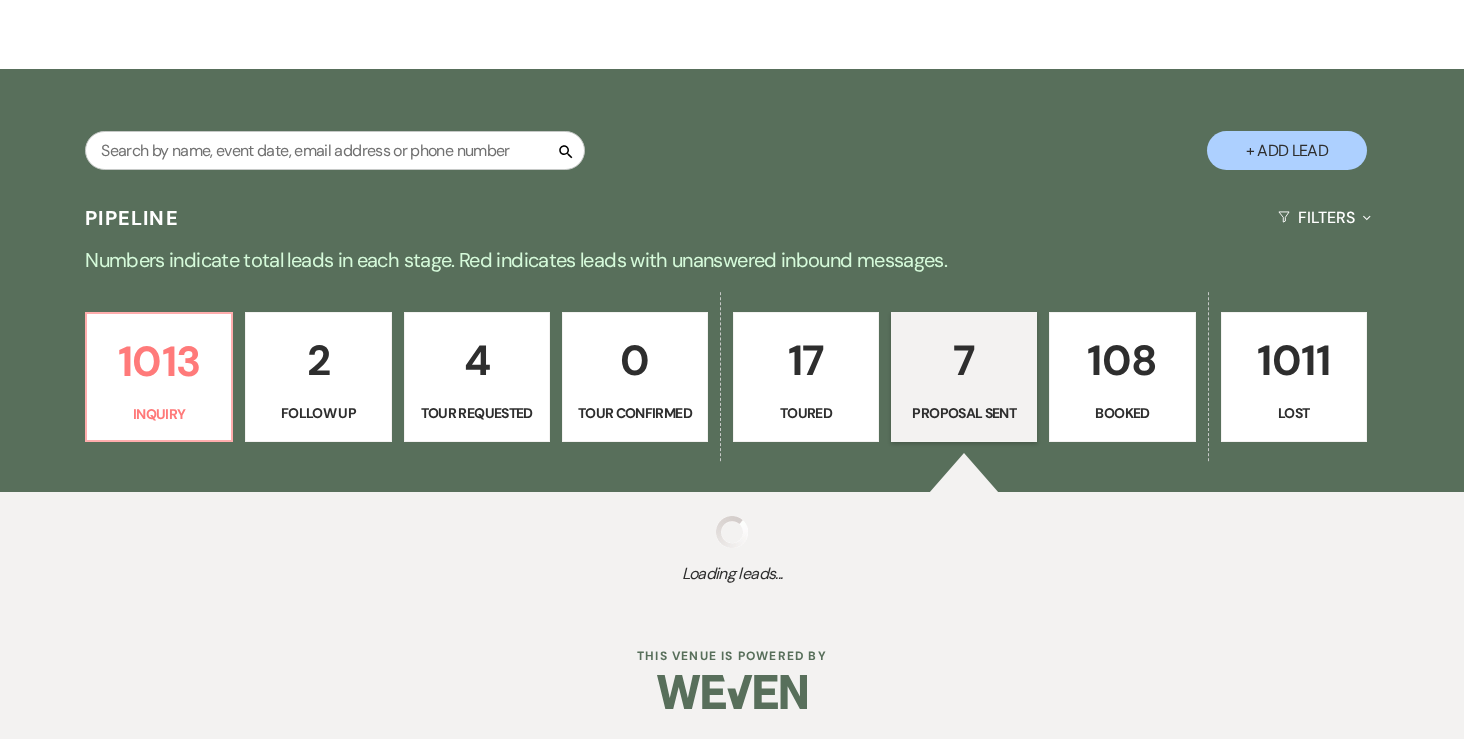 select on "6" 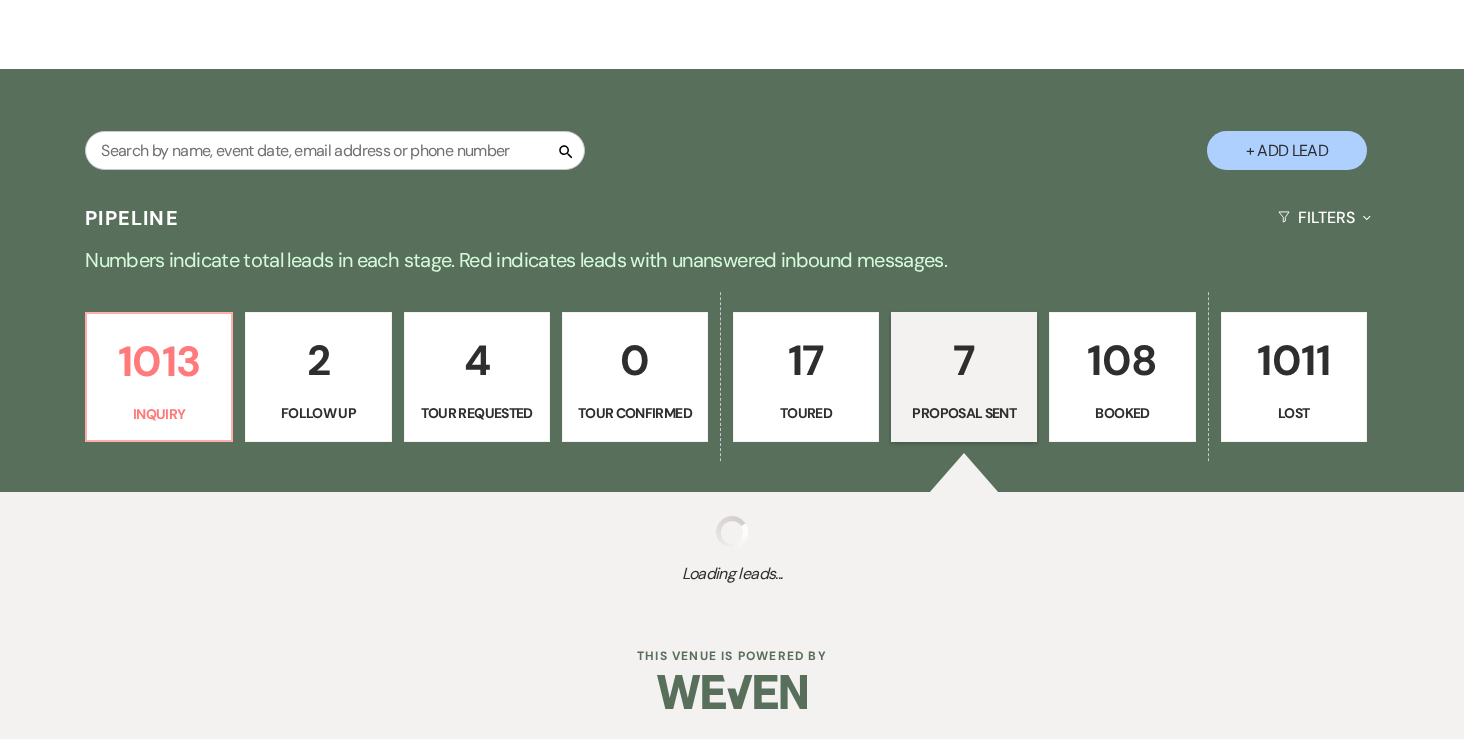 select on "6" 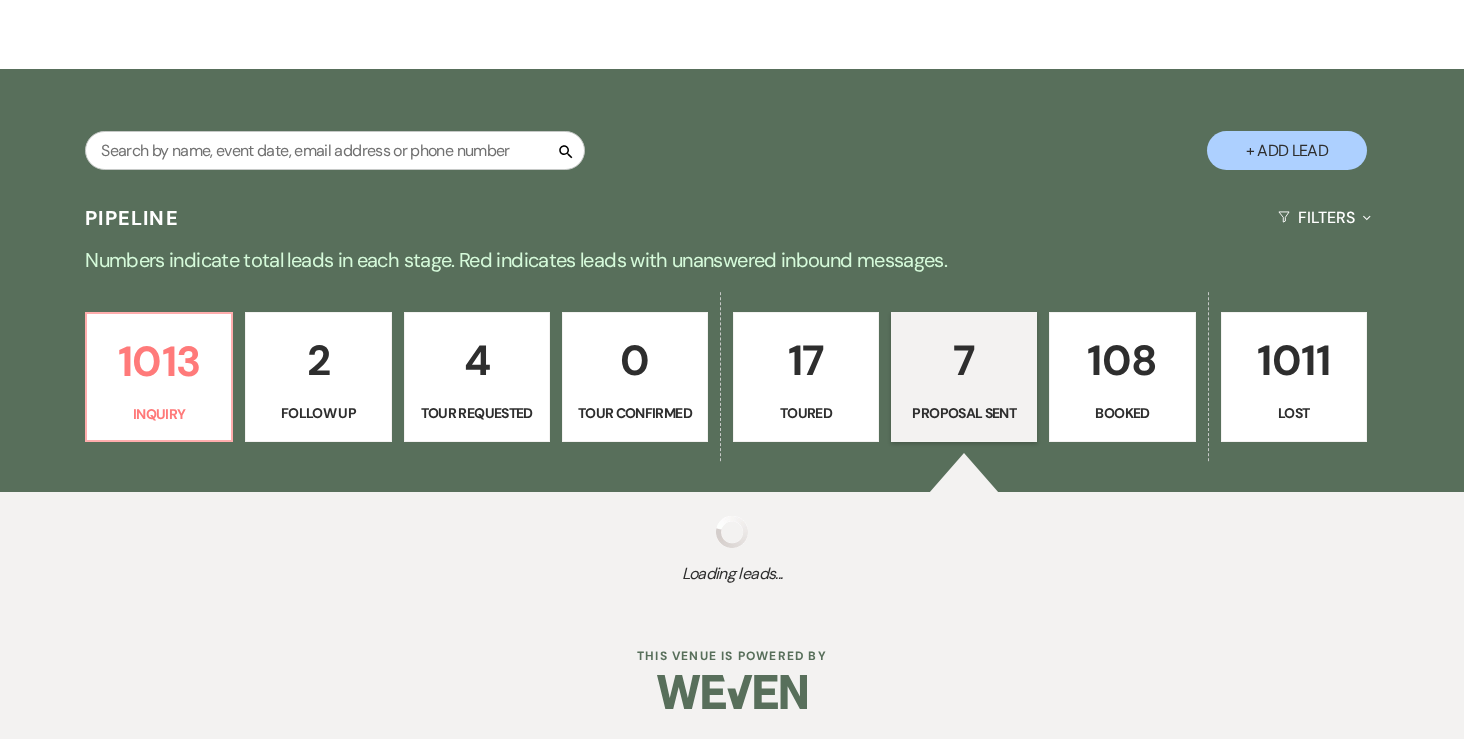 select on "6" 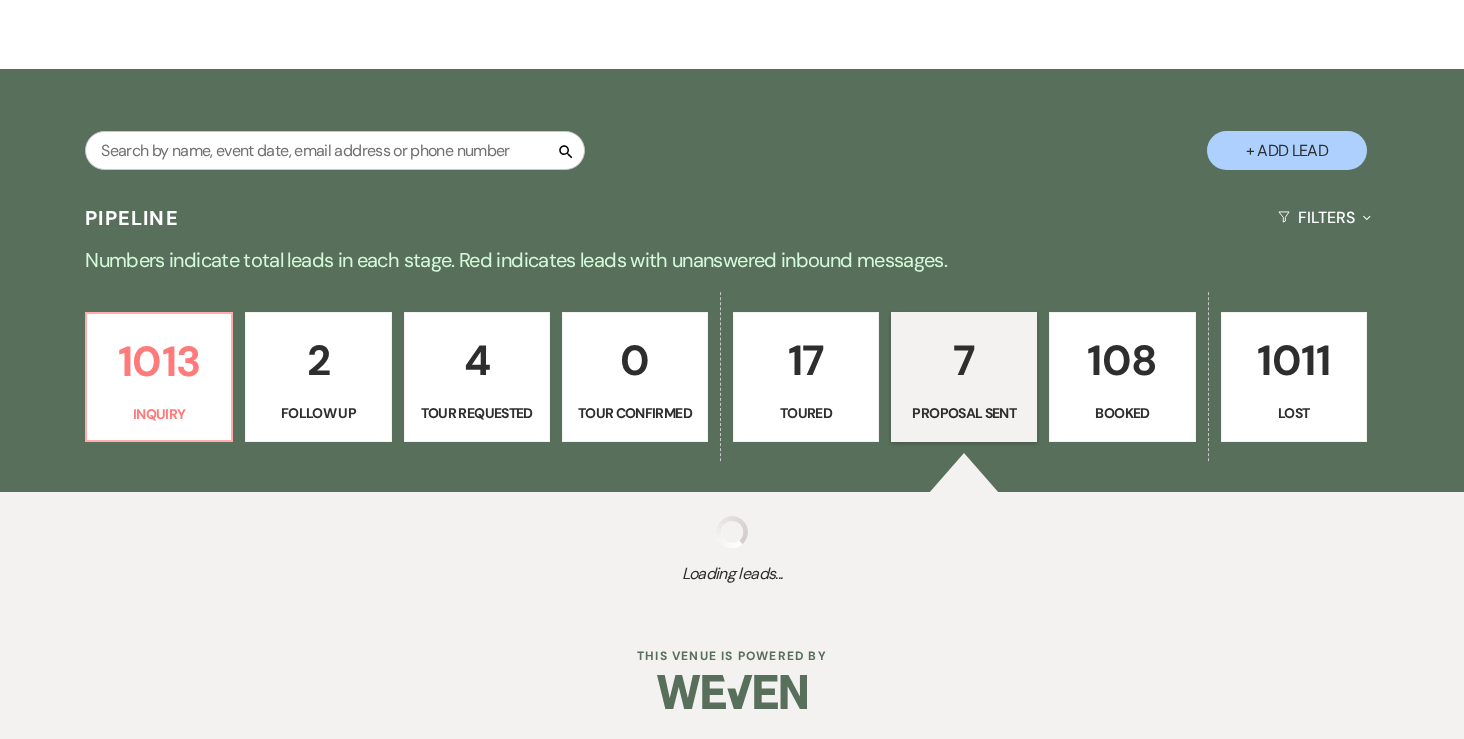 select on "6" 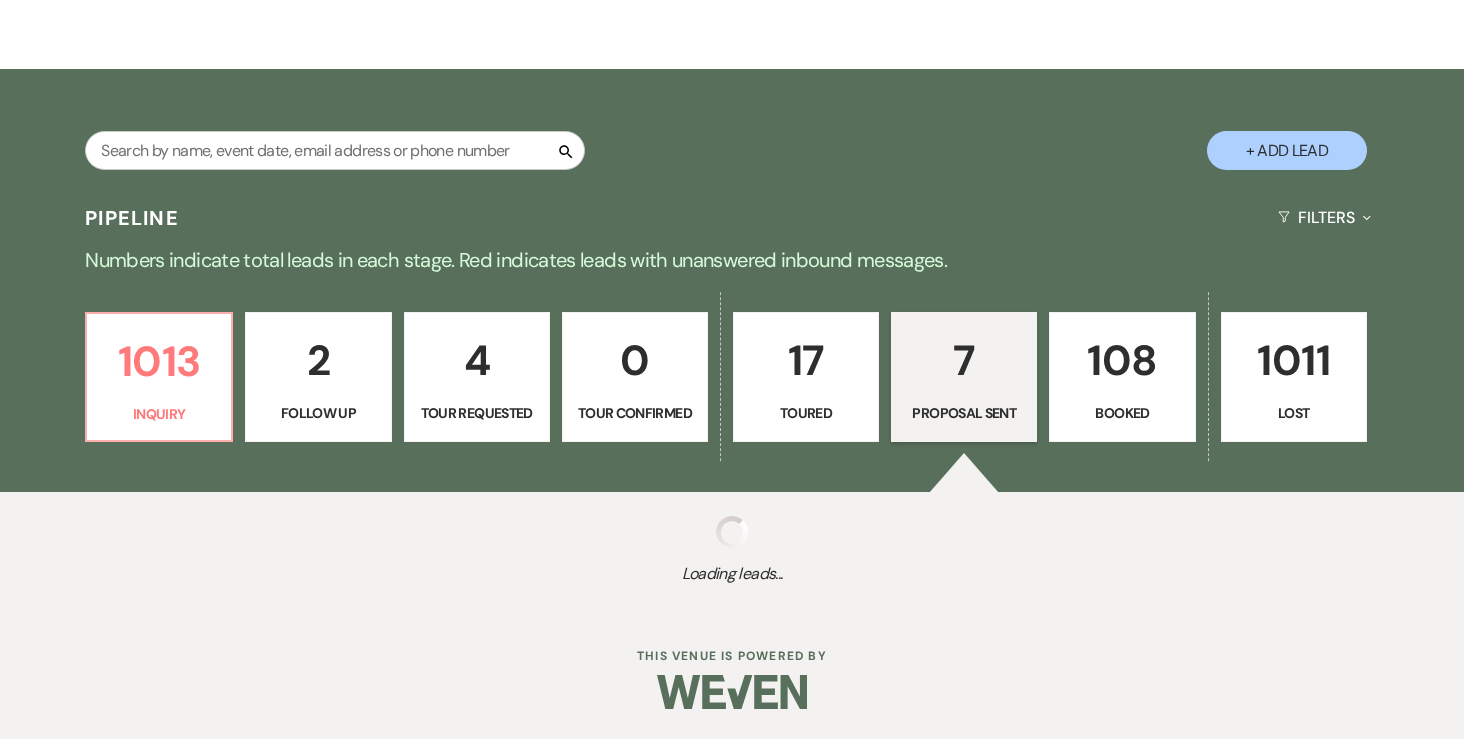select on "6" 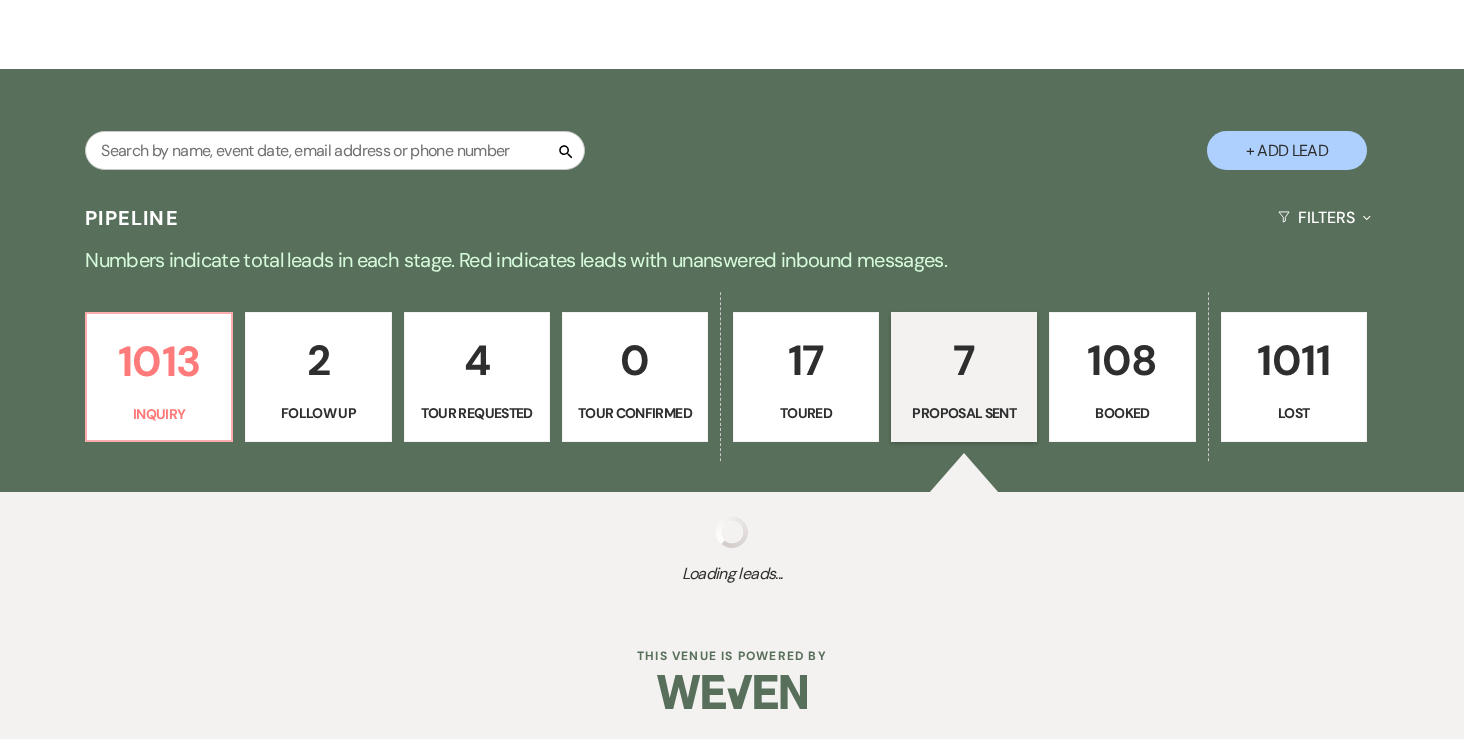 select on "6" 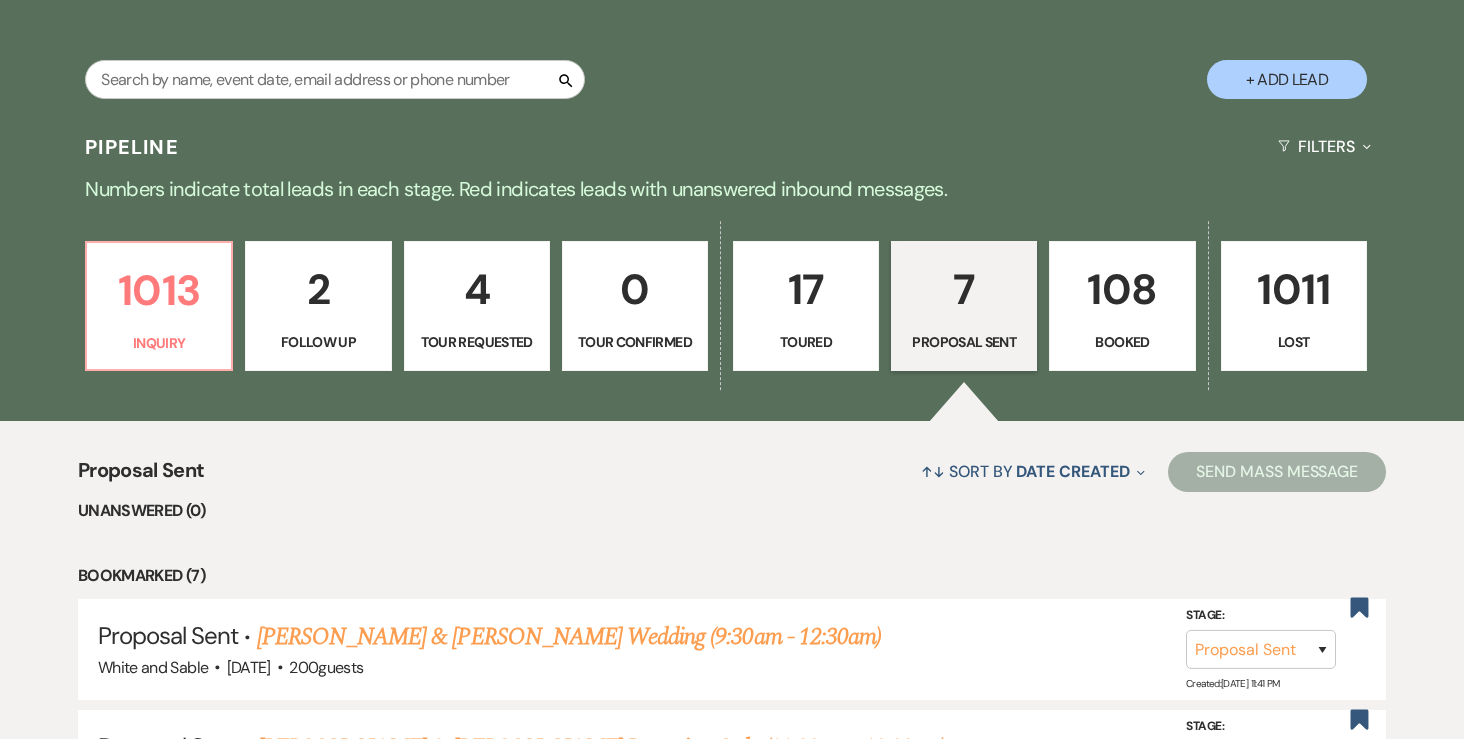 scroll, scrollTop: 629, scrollLeft: 0, axis: vertical 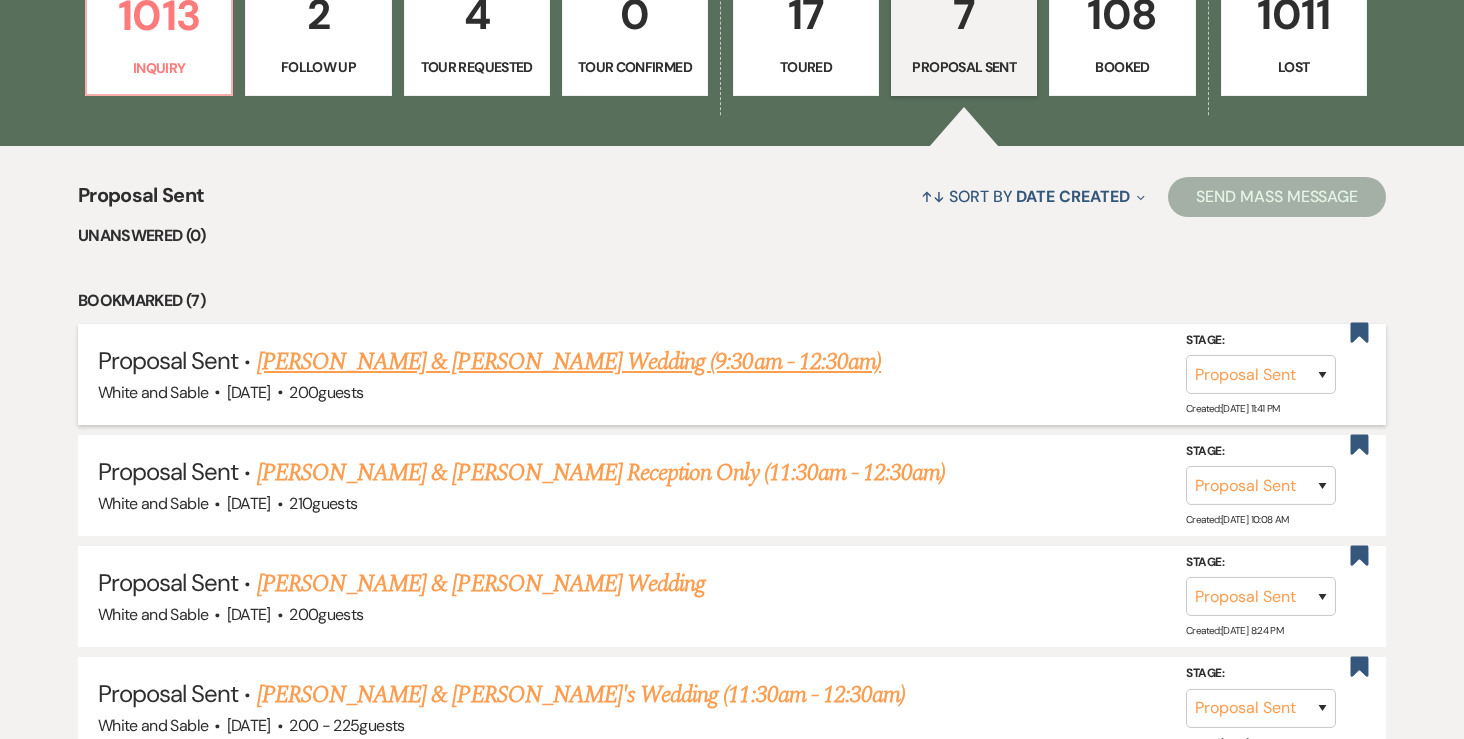 click on "[PERSON_NAME] & [PERSON_NAME] Wedding (9:30am - 12:30am)" at bounding box center [569, 362] 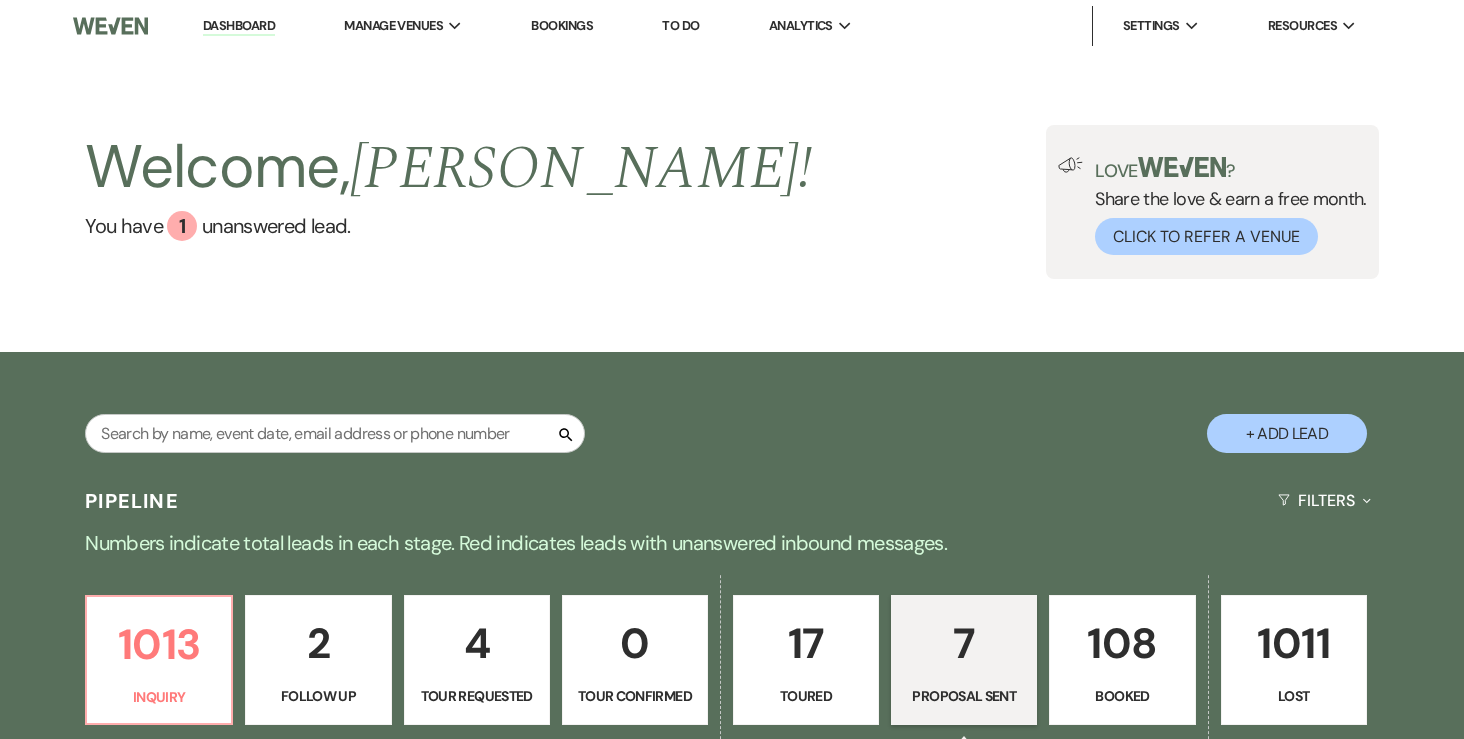 select on "6" 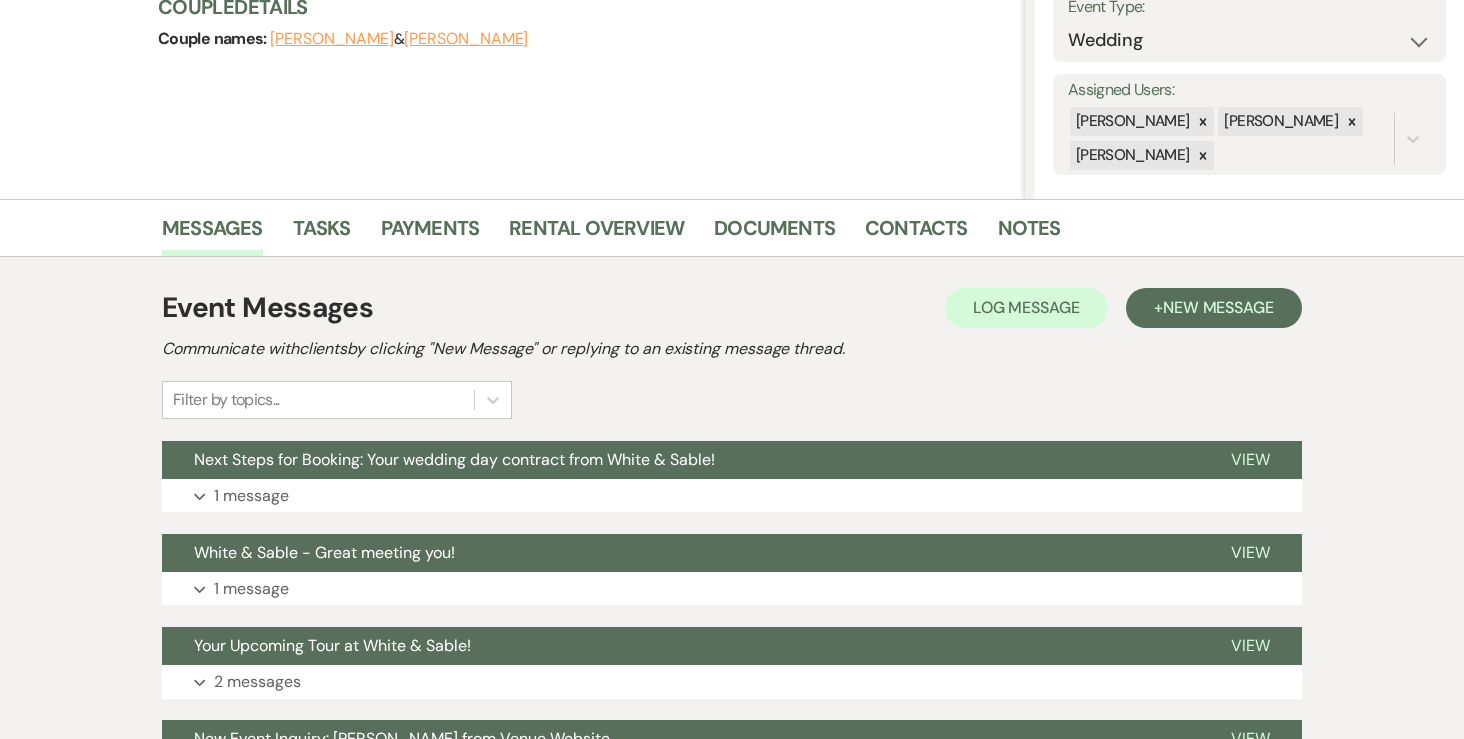 scroll, scrollTop: 335, scrollLeft: 0, axis: vertical 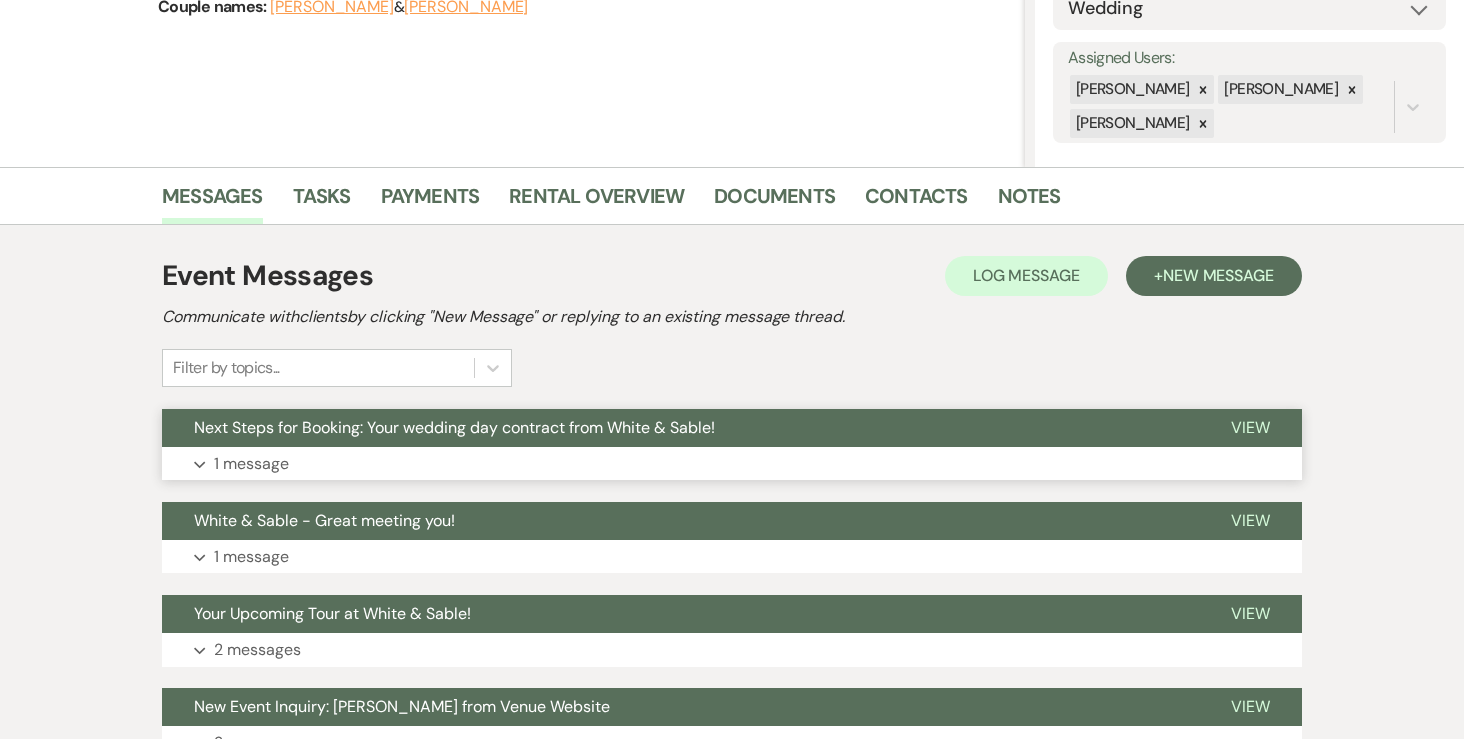 click on "Expand 1 message" at bounding box center (732, 464) 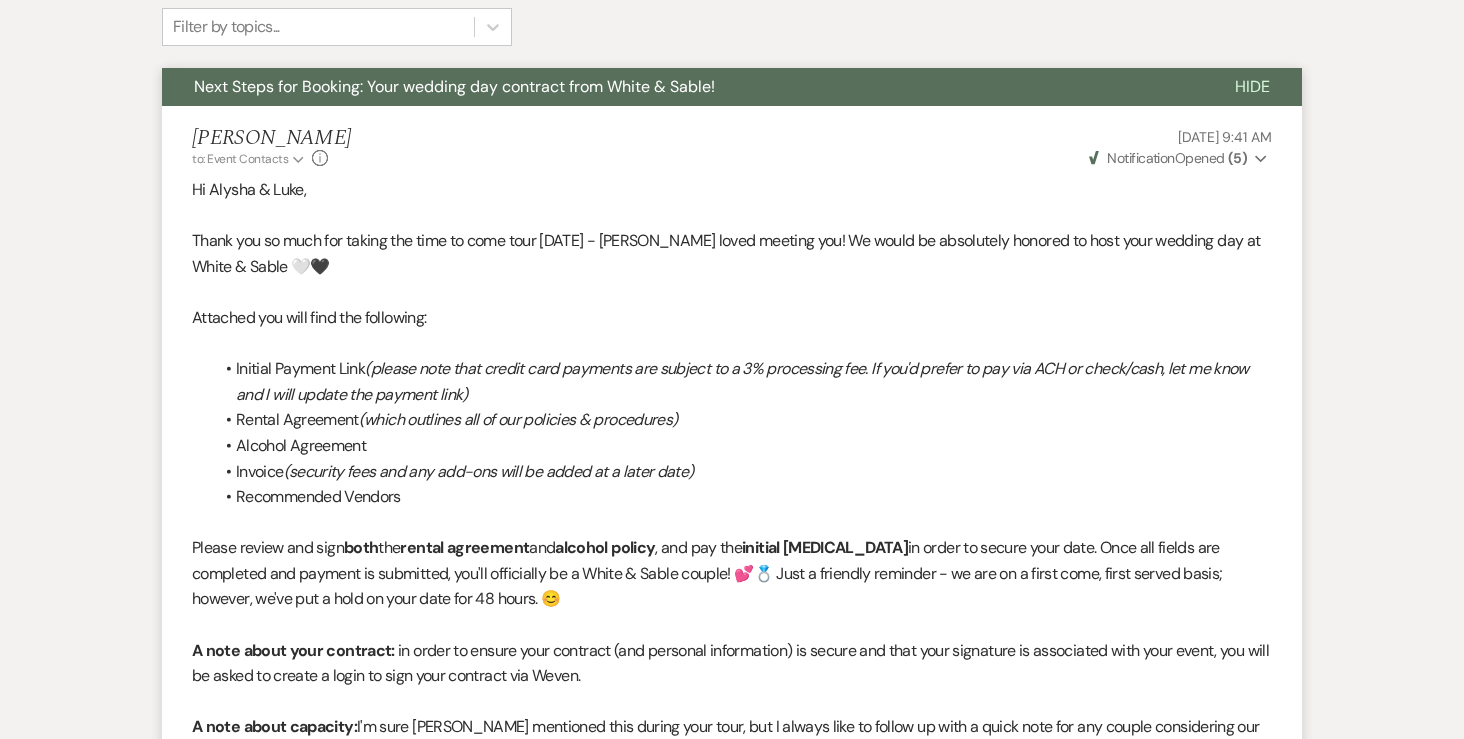 scroll, scrollTop: 0, scrollLeft: 0, axis: both 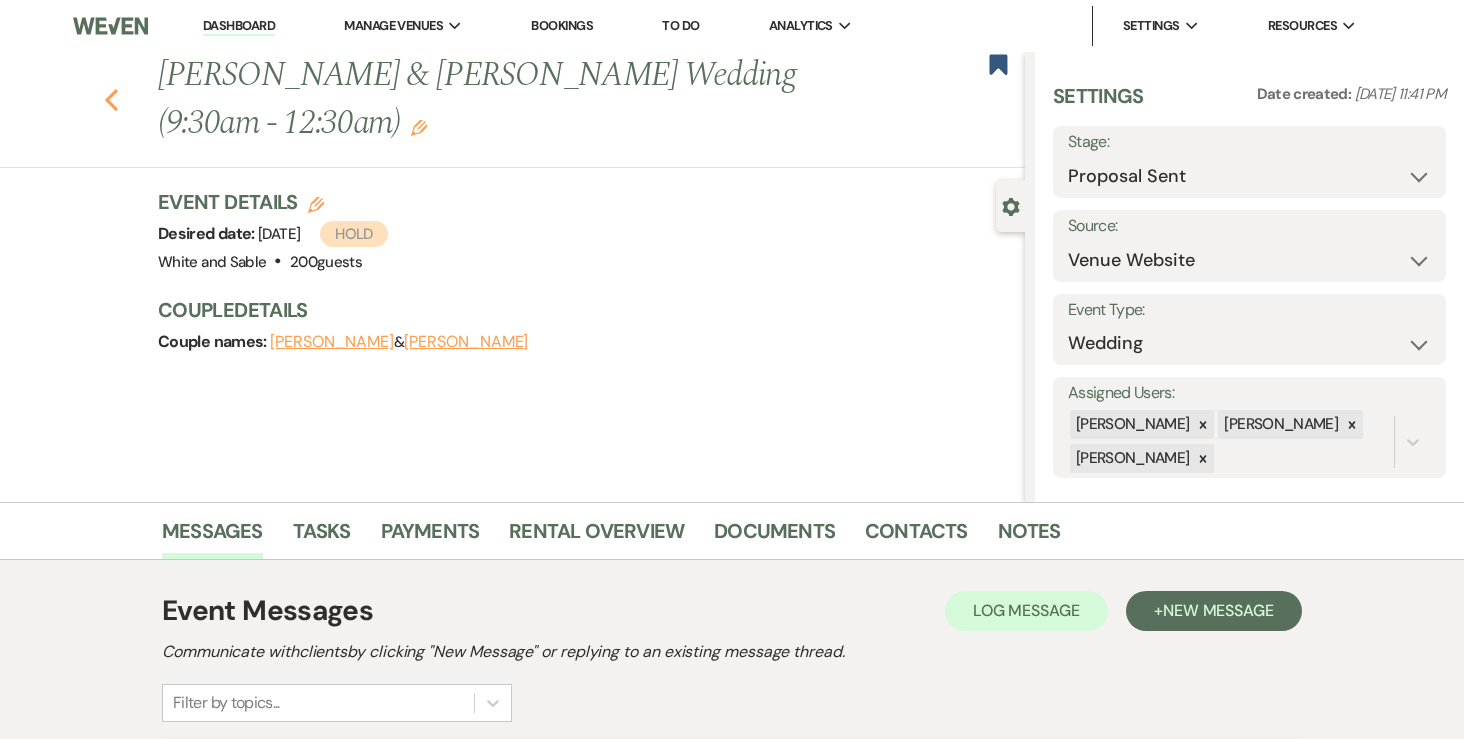 click on "Previous" 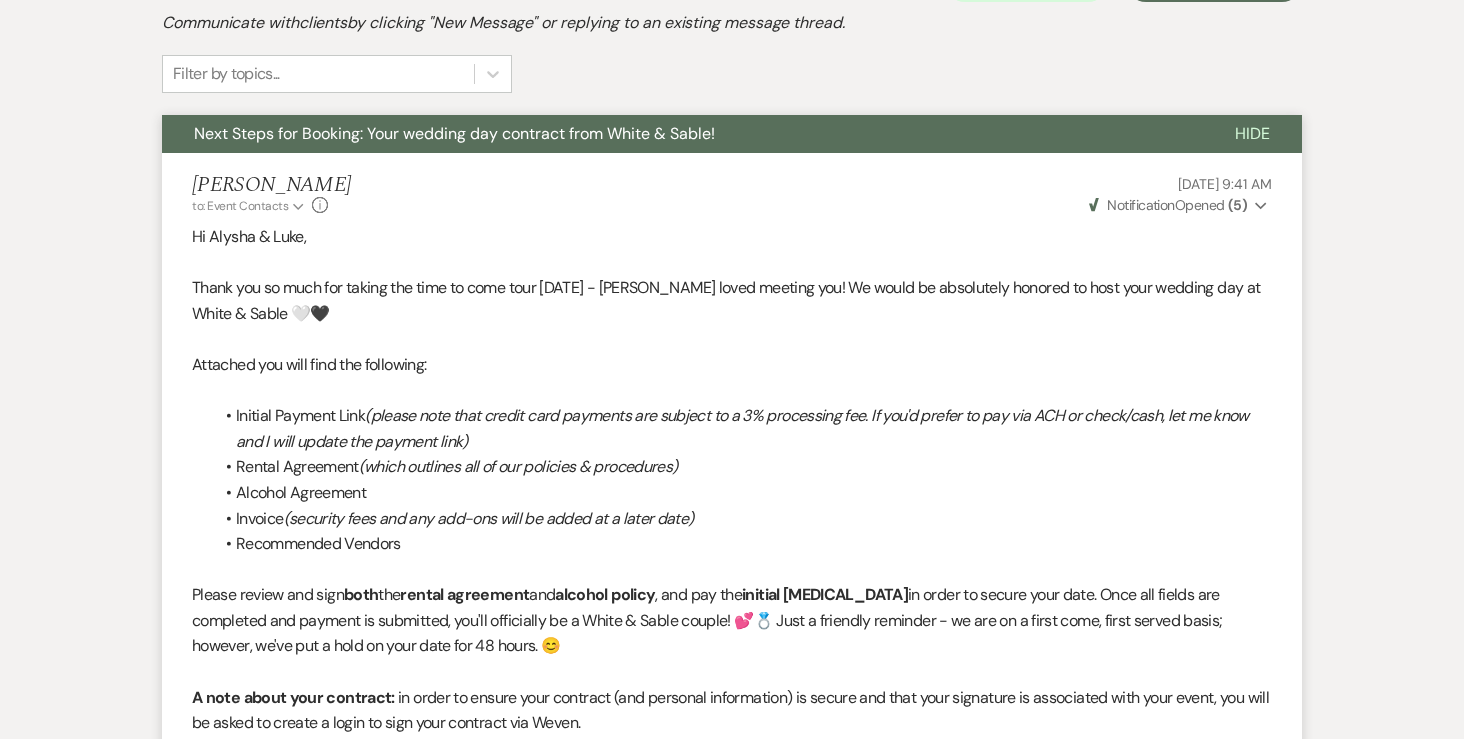 select on "6" 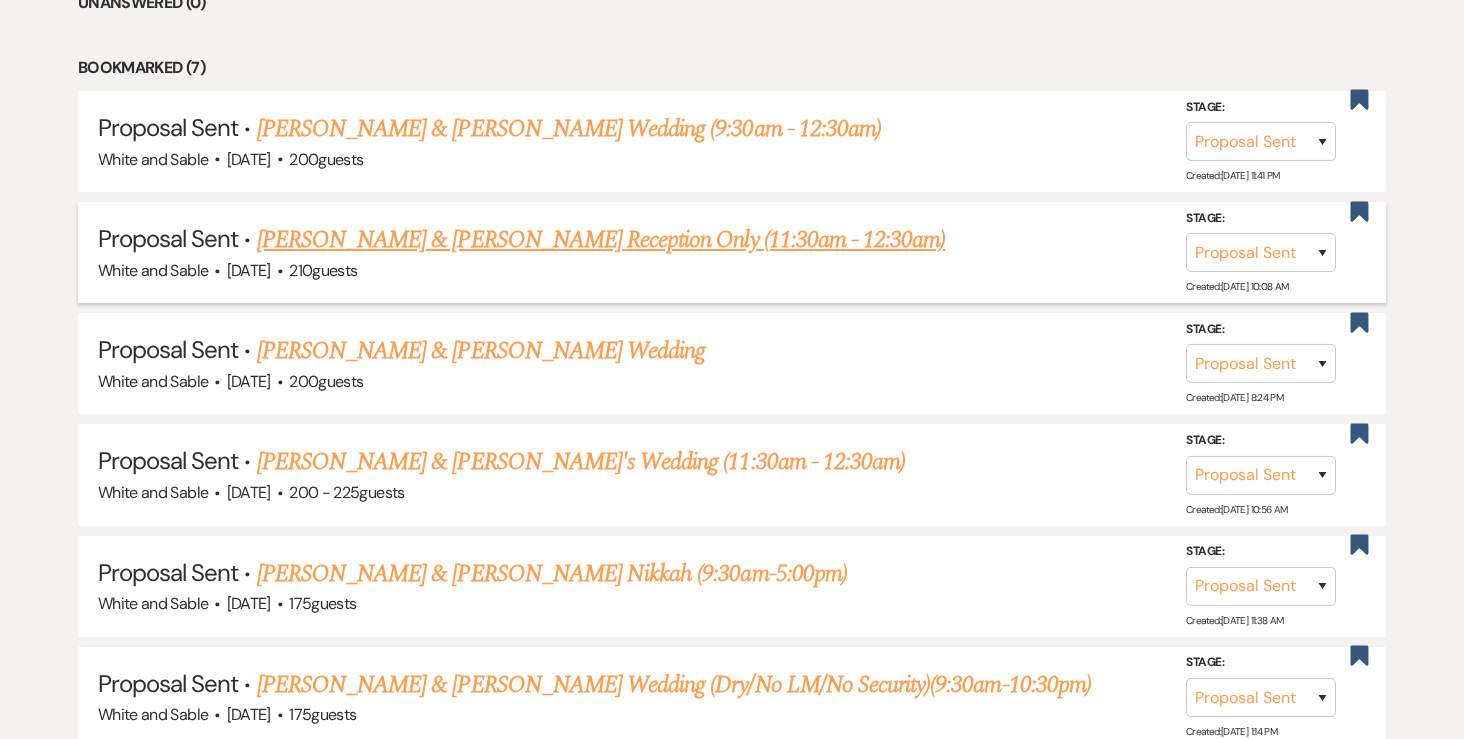 scroll, scrollTop: 863, scrollLeft: 0, axis: vertical 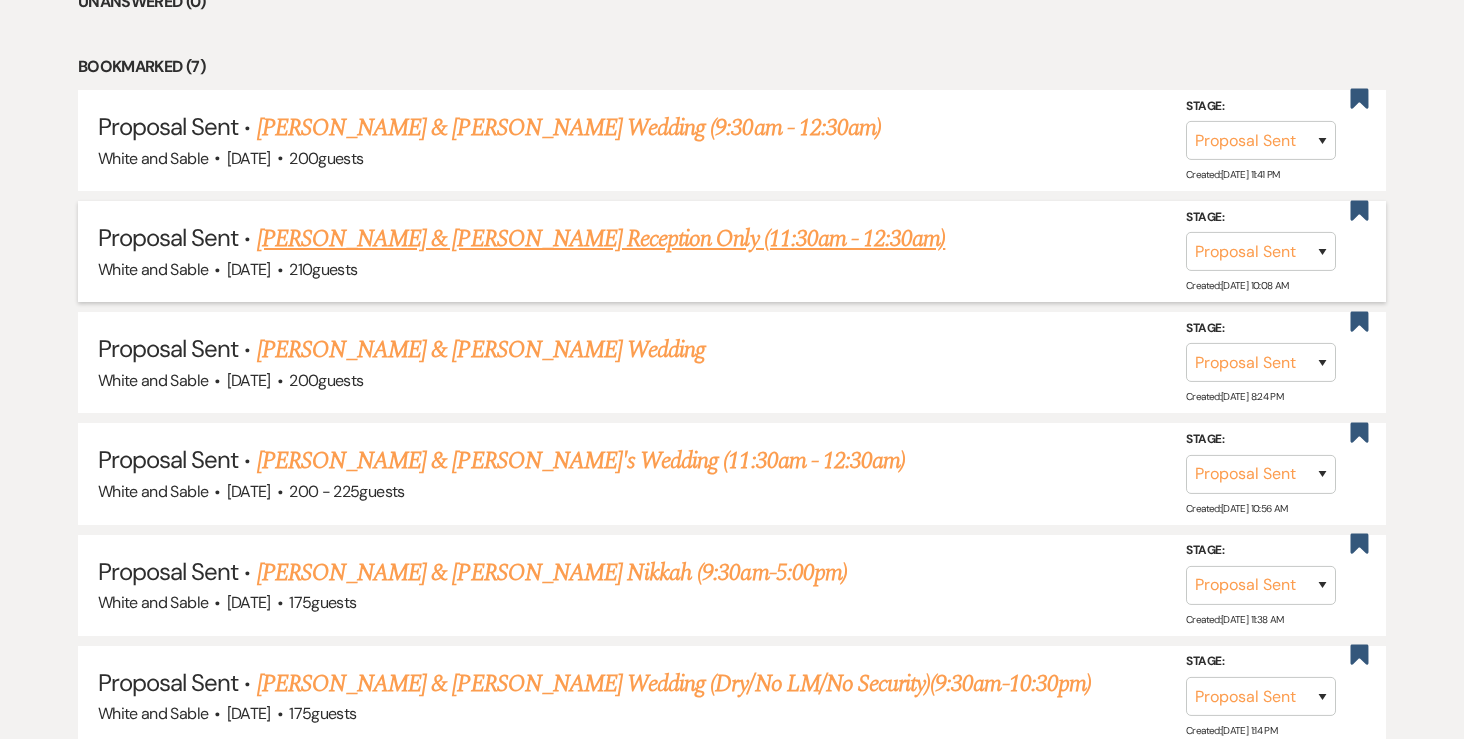 click on "[PERSON_NAME] & [PERSON_NAME] Reception Only (11:30am - 12:30am)" at bounding box center [601, 239] 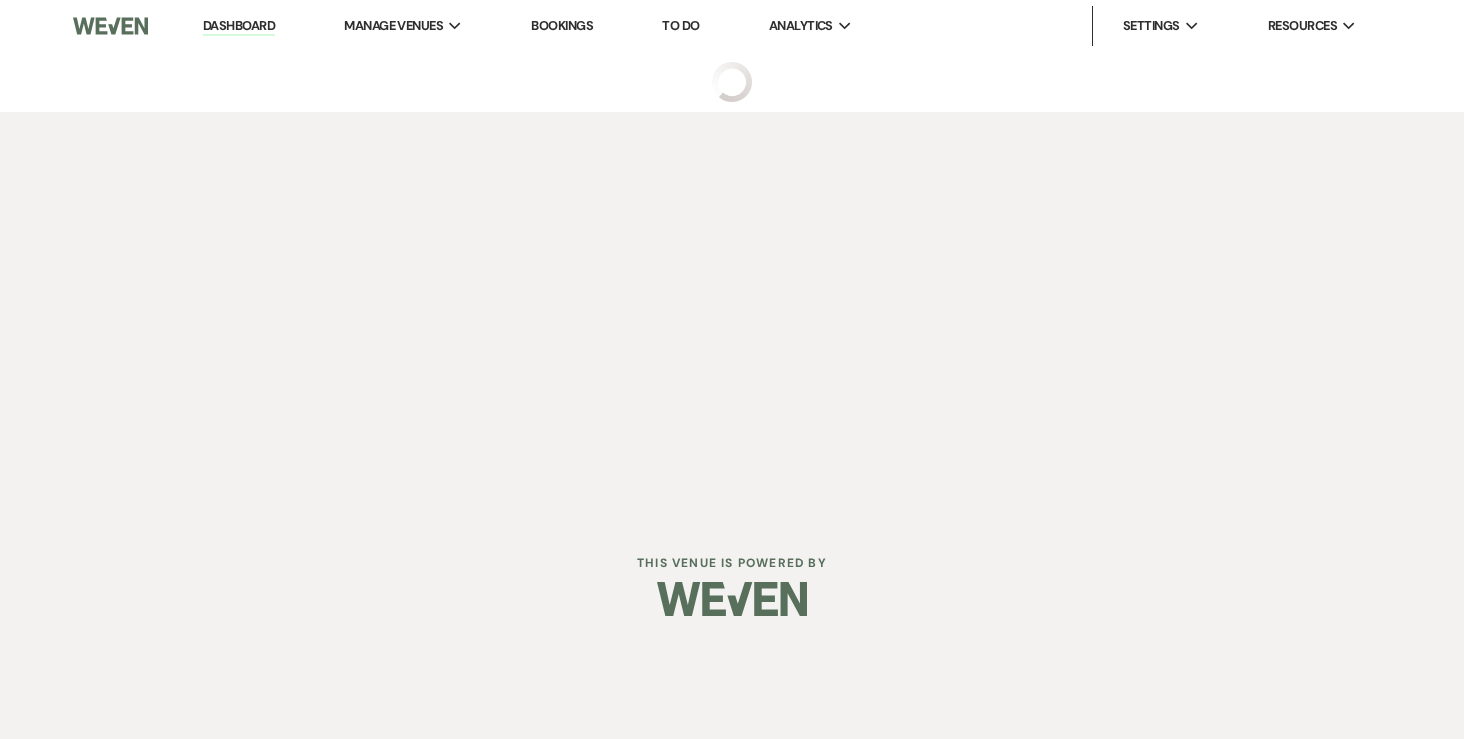 scroll, scrollTop: 0, scrollLeft: 0, axis: both 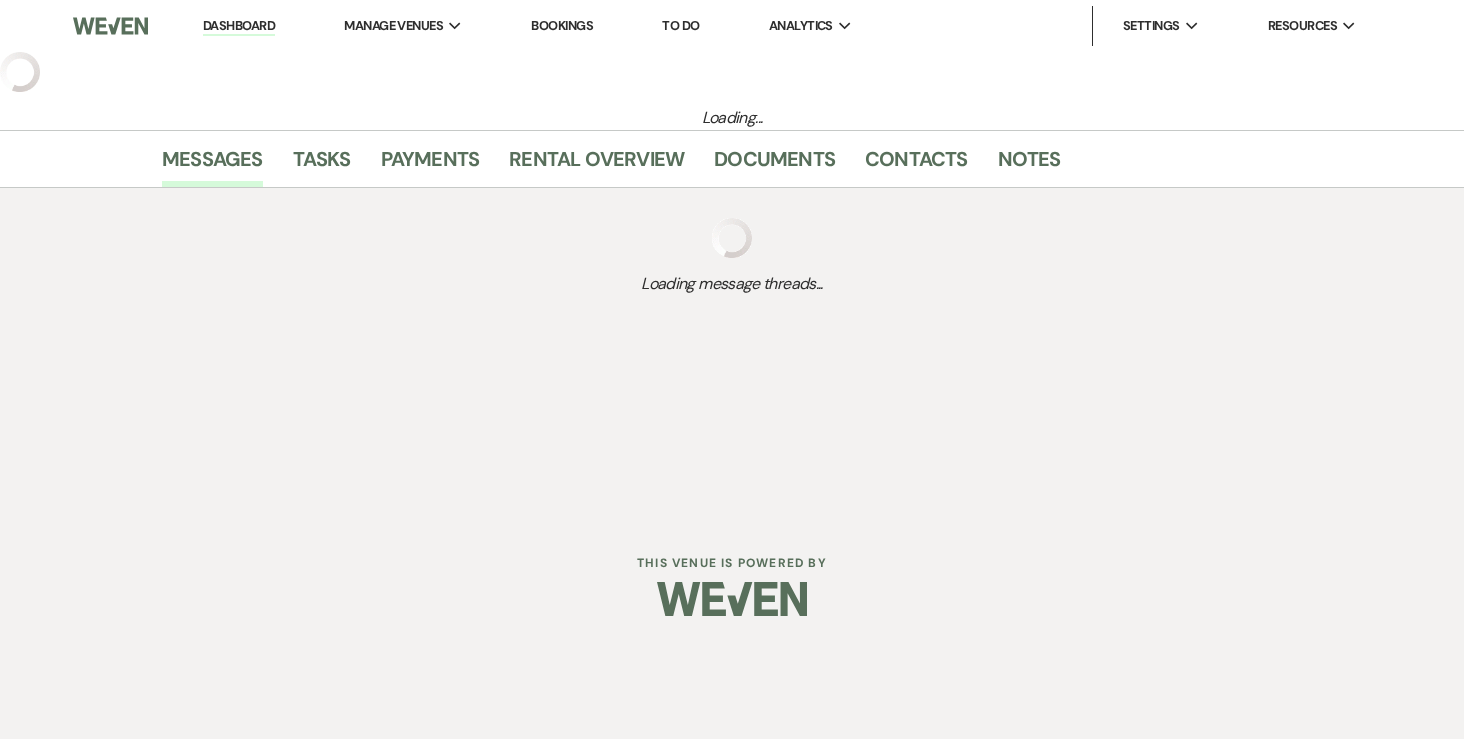 select on "6" 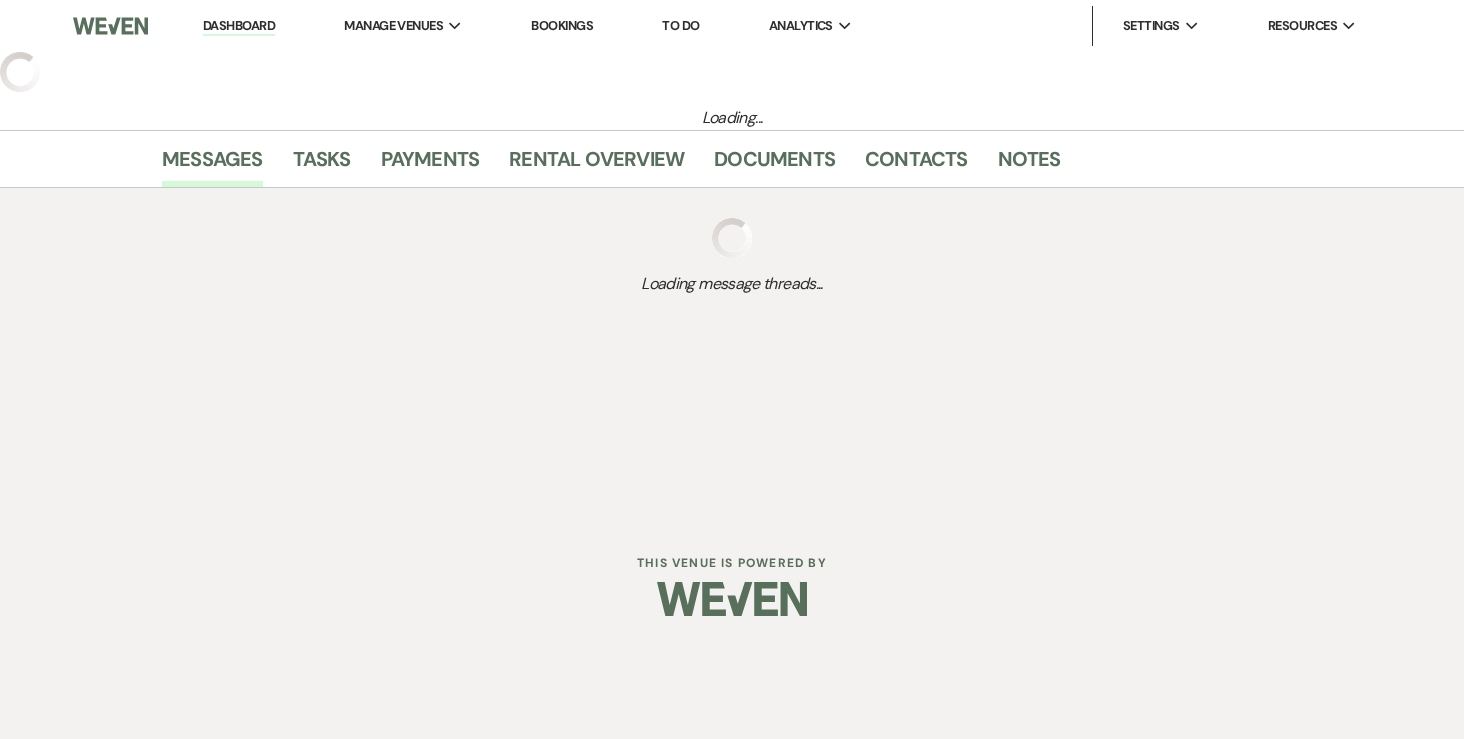 select on "5" 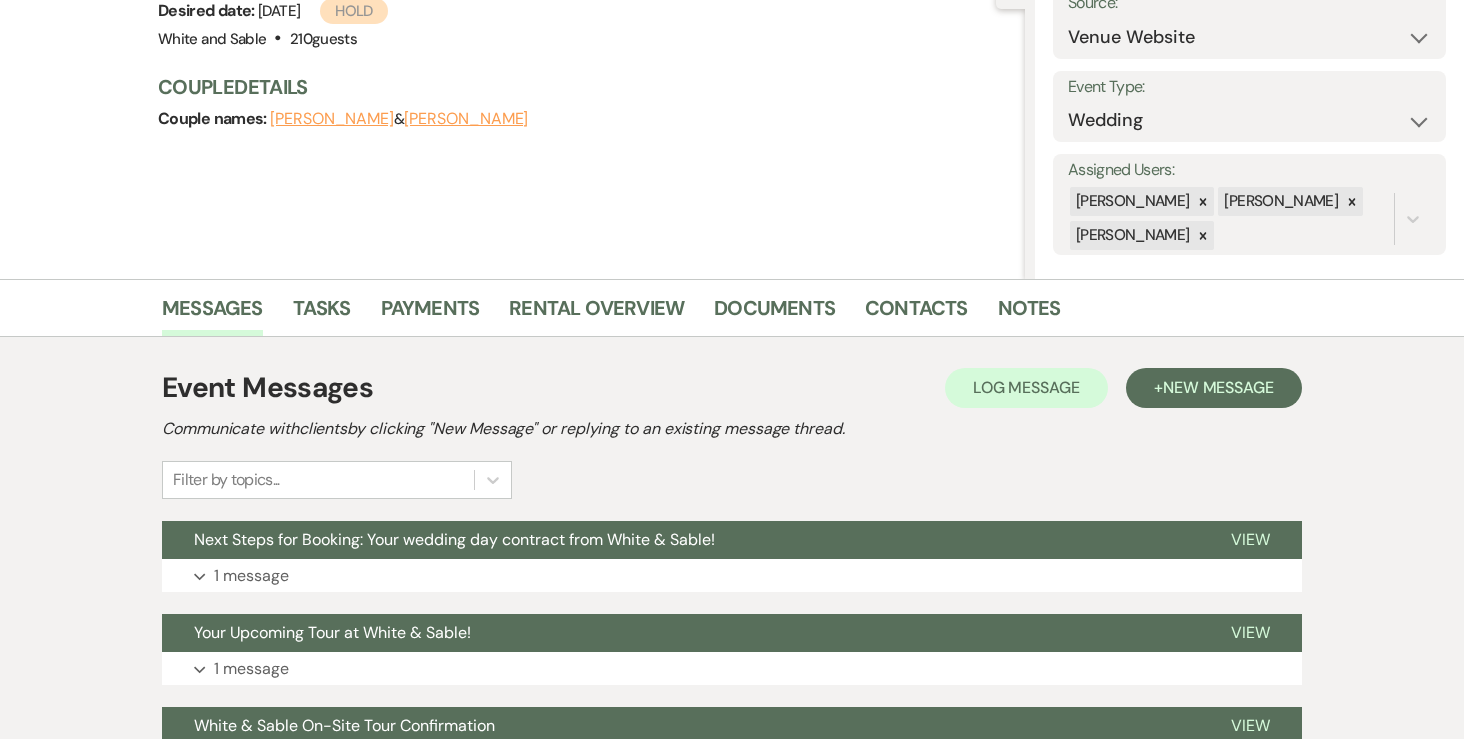 scroll, scrollTop: 225, scrollLeft: 0, axis: vertical 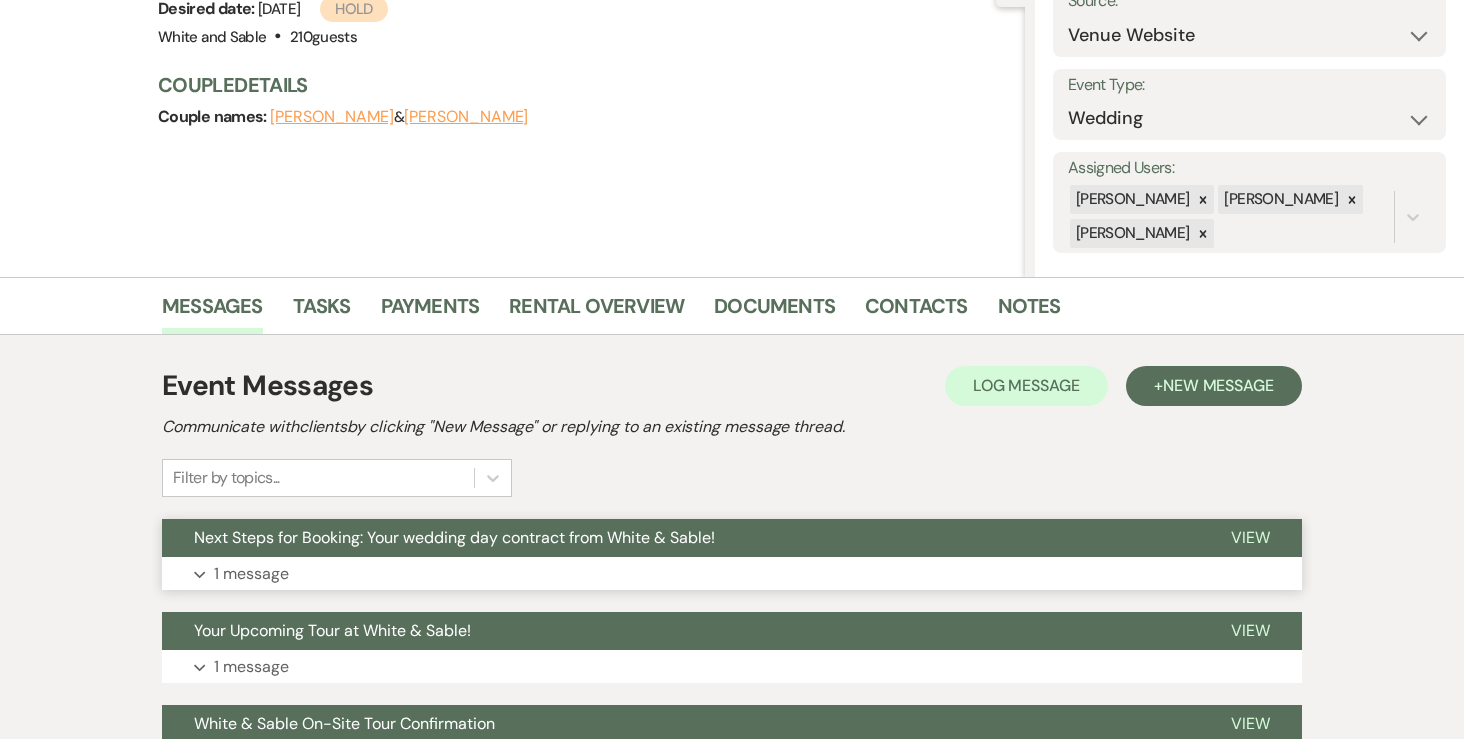 click on "1 message" at bounding box center [251, 574] 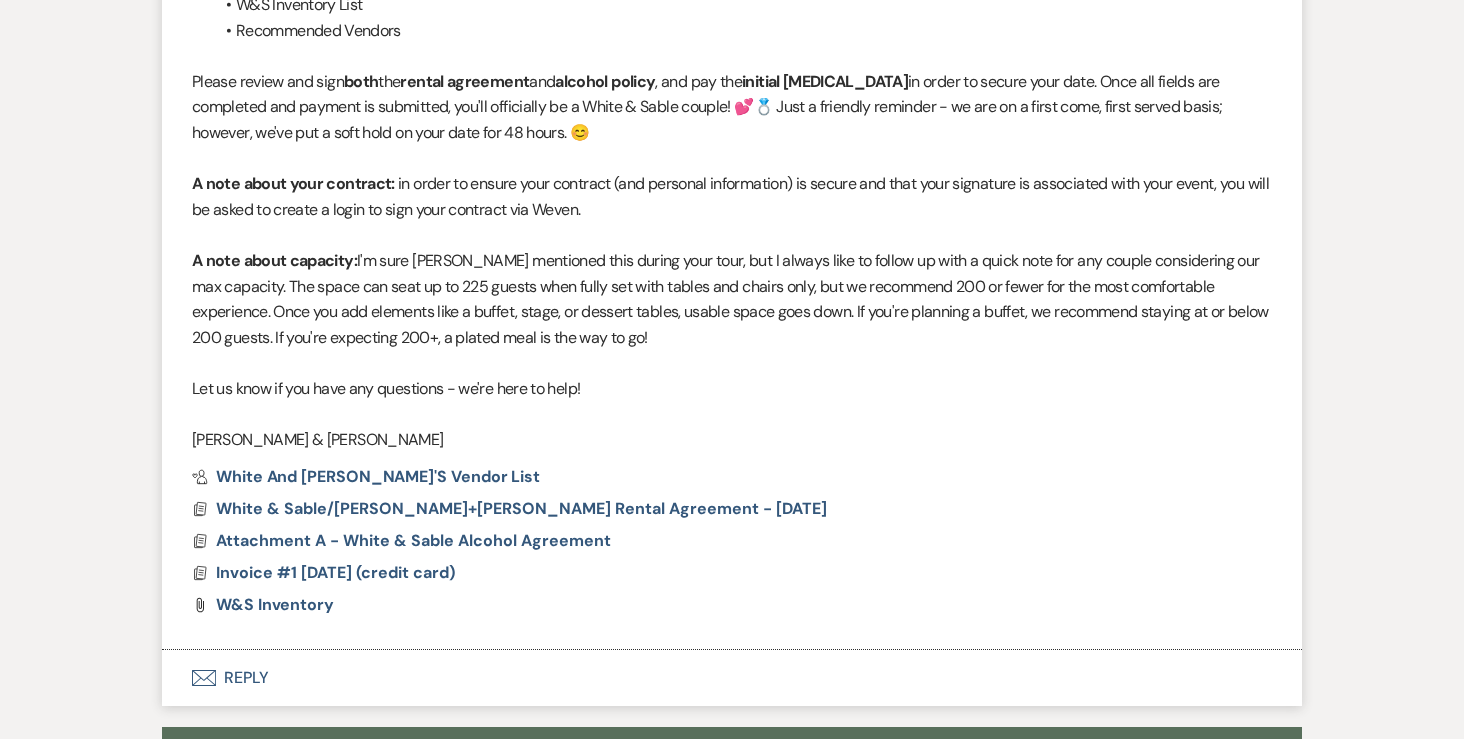 scroll, scrollTop: 1150, scrollLeft: 0, axis: vertical 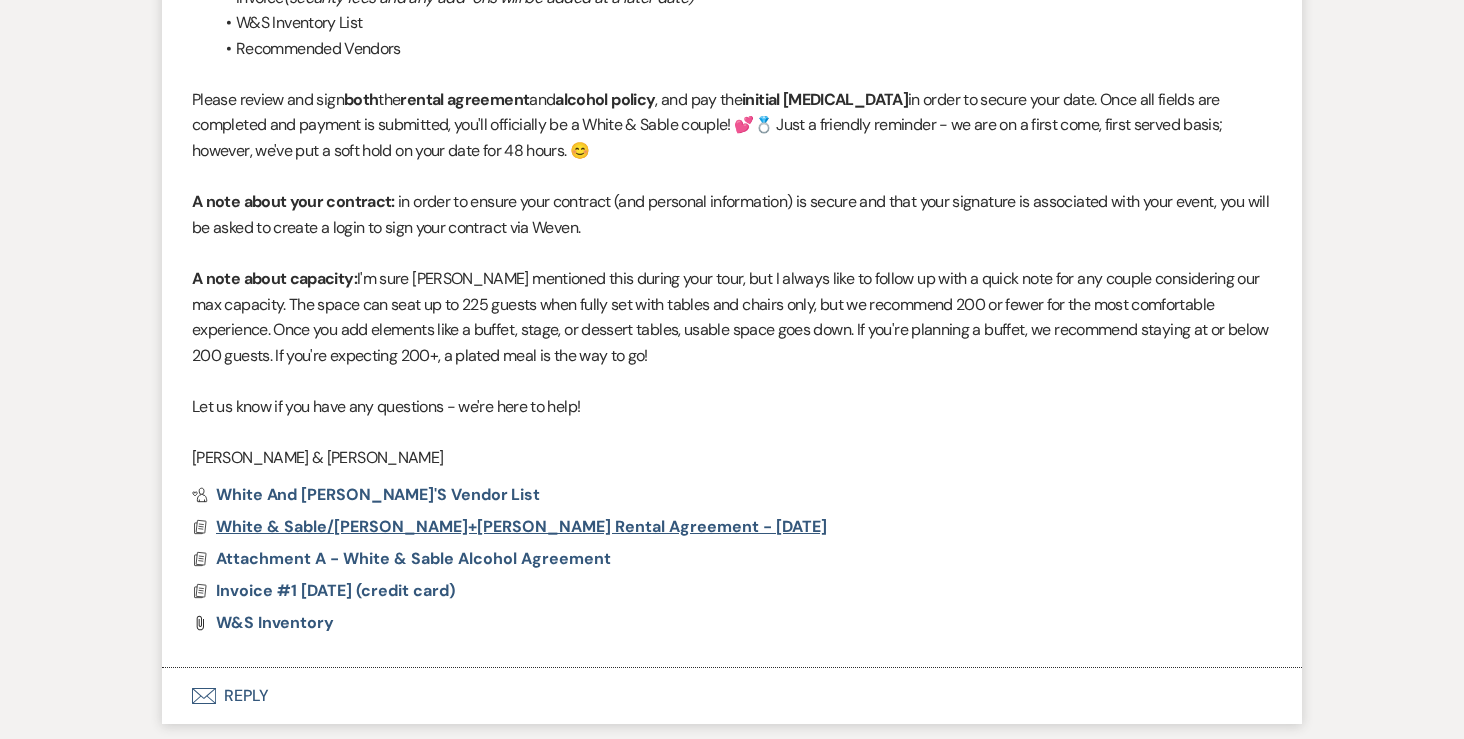 click on "White & Sable/[PERSON_NAME]+[PERSON_NAME] Rental Agreement - [DATE]" at bounding box center [521, 526] 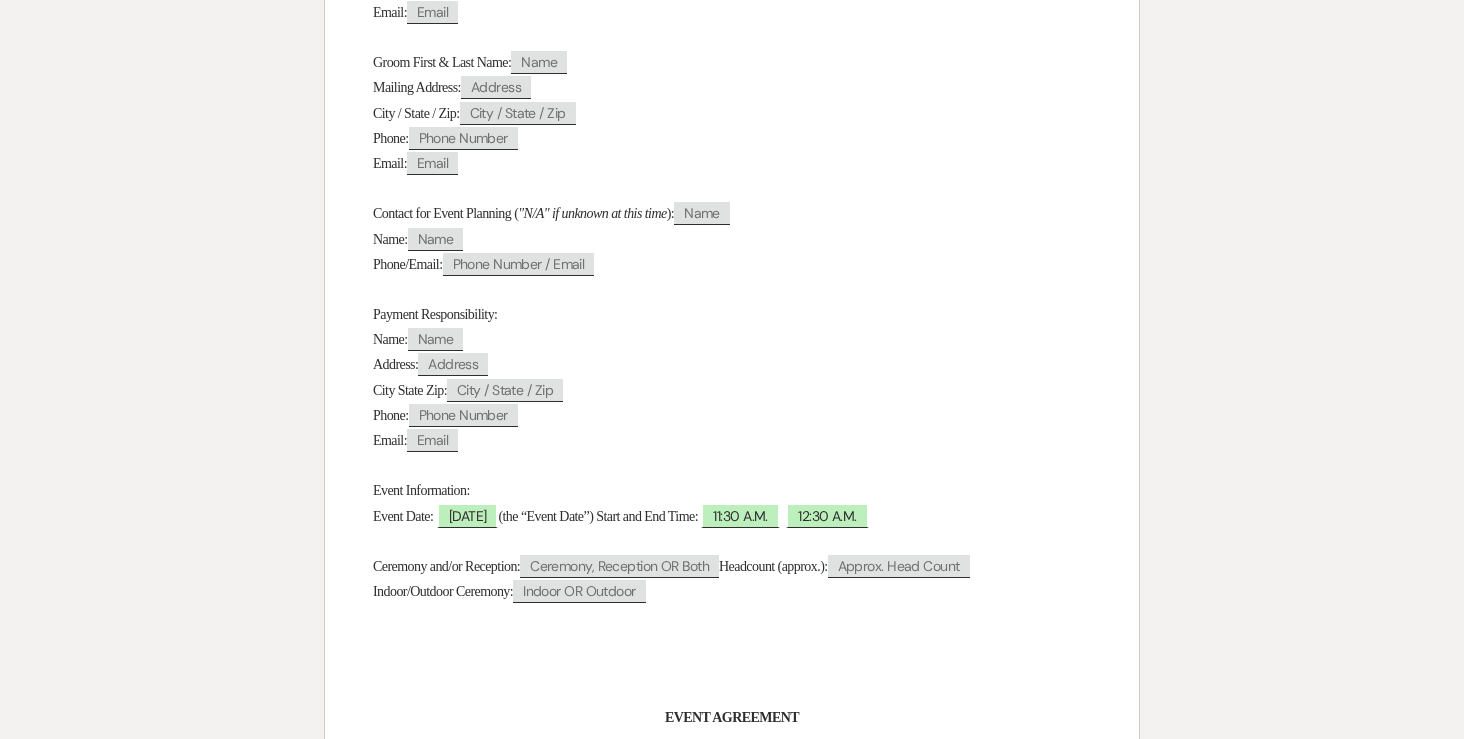 scroll, scrollTop: 0, scrollLeft: 0, axis: both 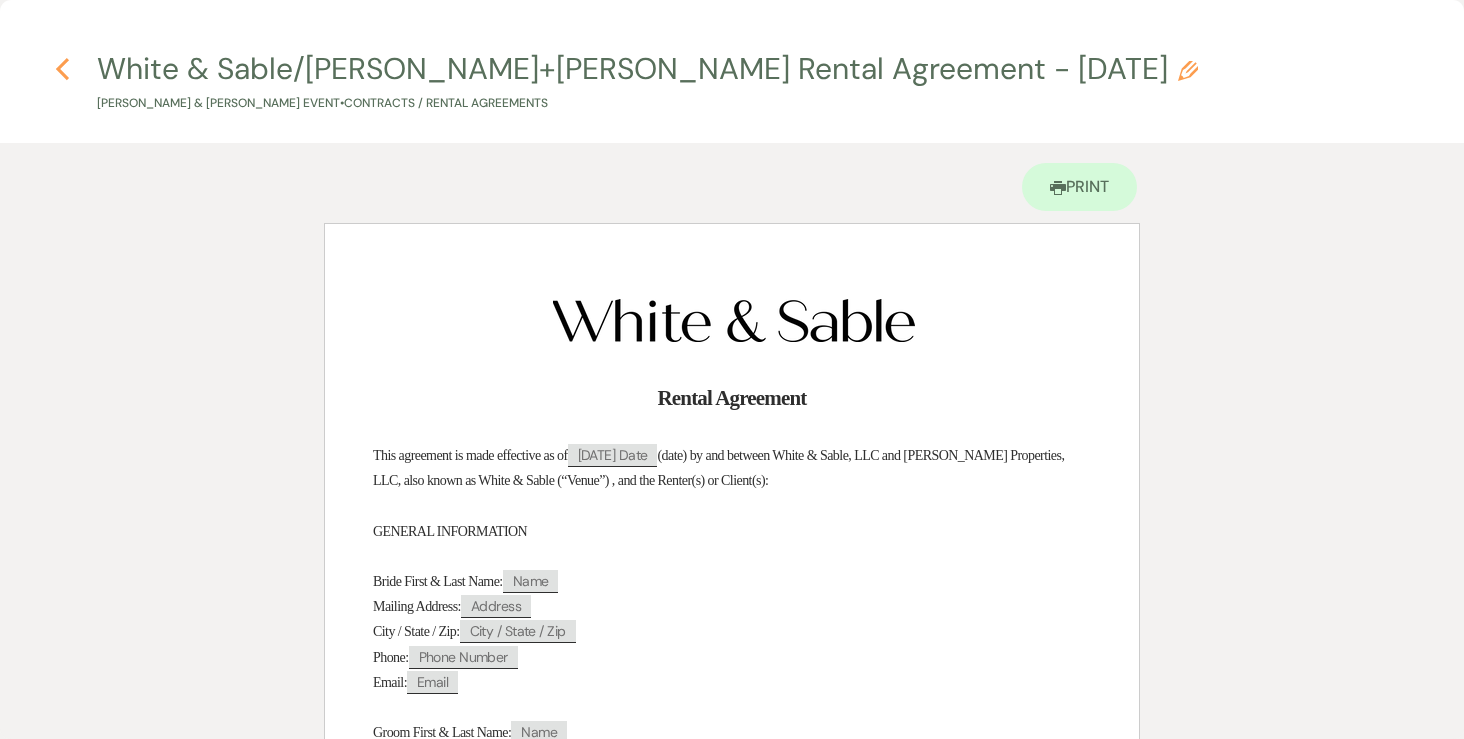 click on "Previous" at bounding box center [62, 68] 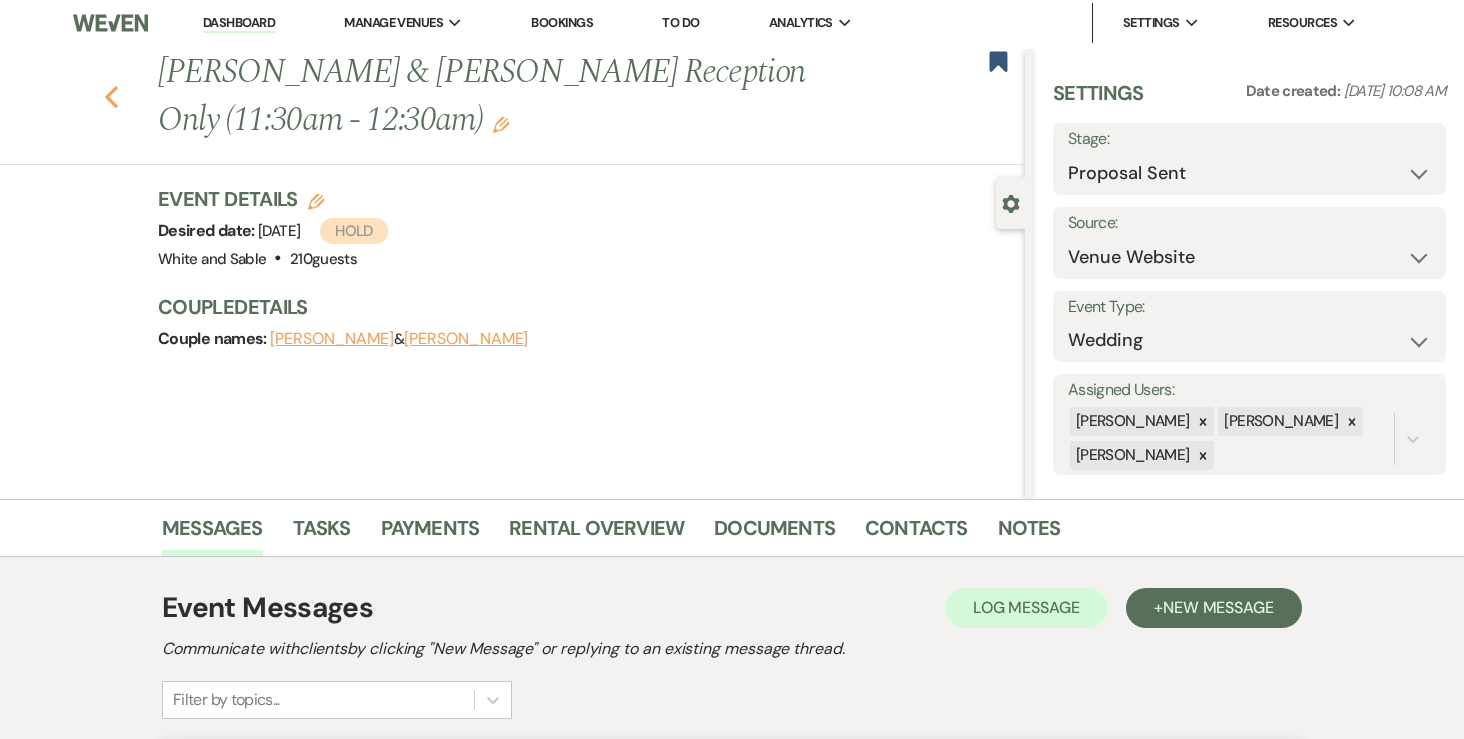 click on "Previous" 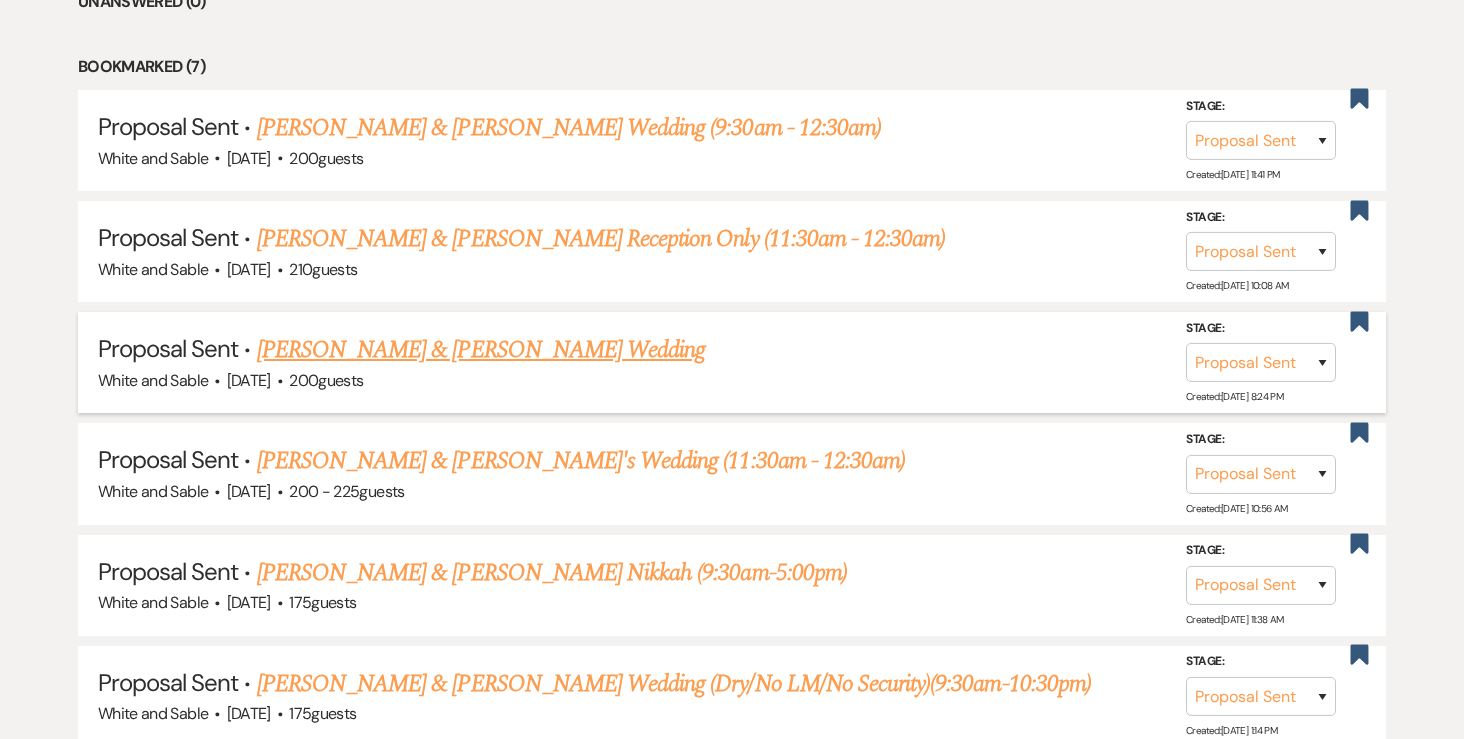 scroll, scrollTop: 876, scrollLeft: 0, axis: vertical 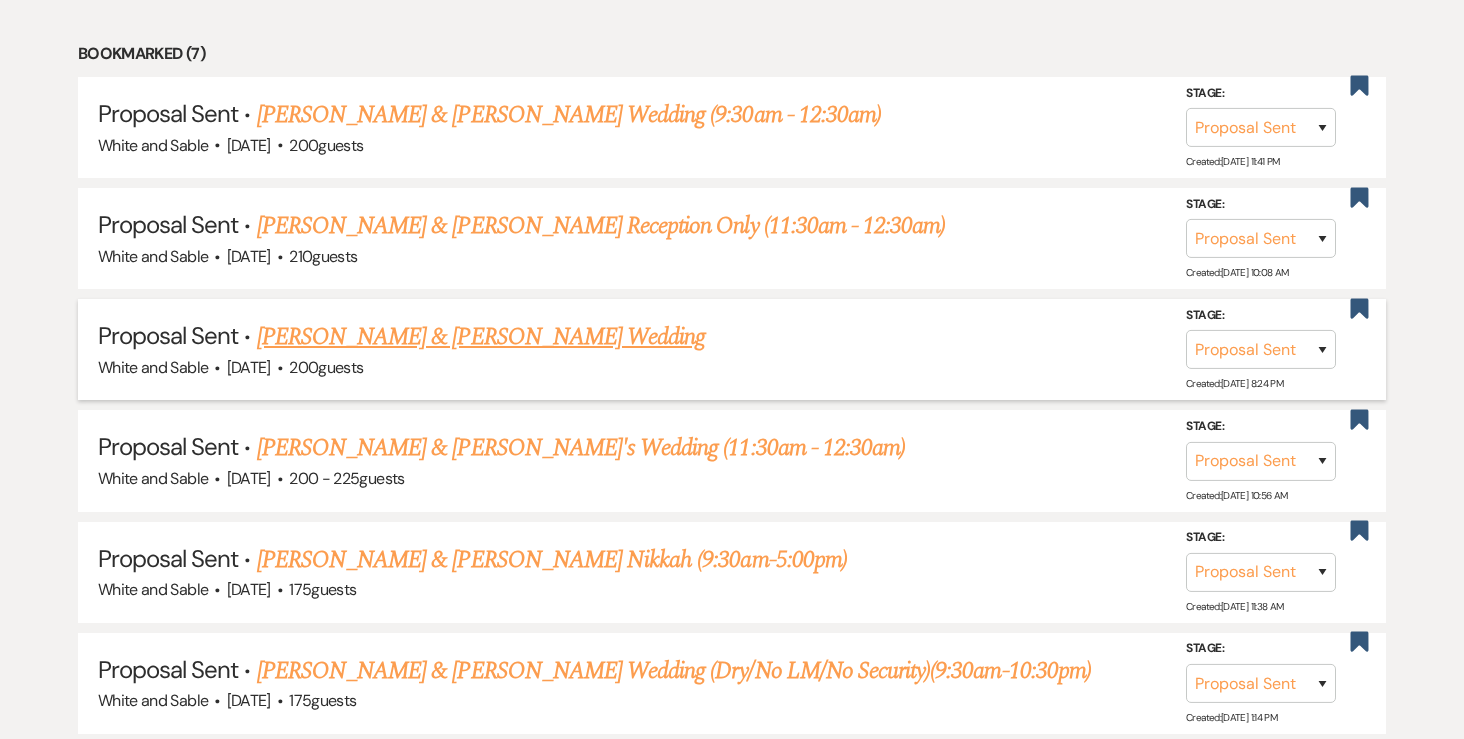 click on "[PERSON_NAME] & [PERSON_NAME] Wedding" at bounding box center (481, 337) 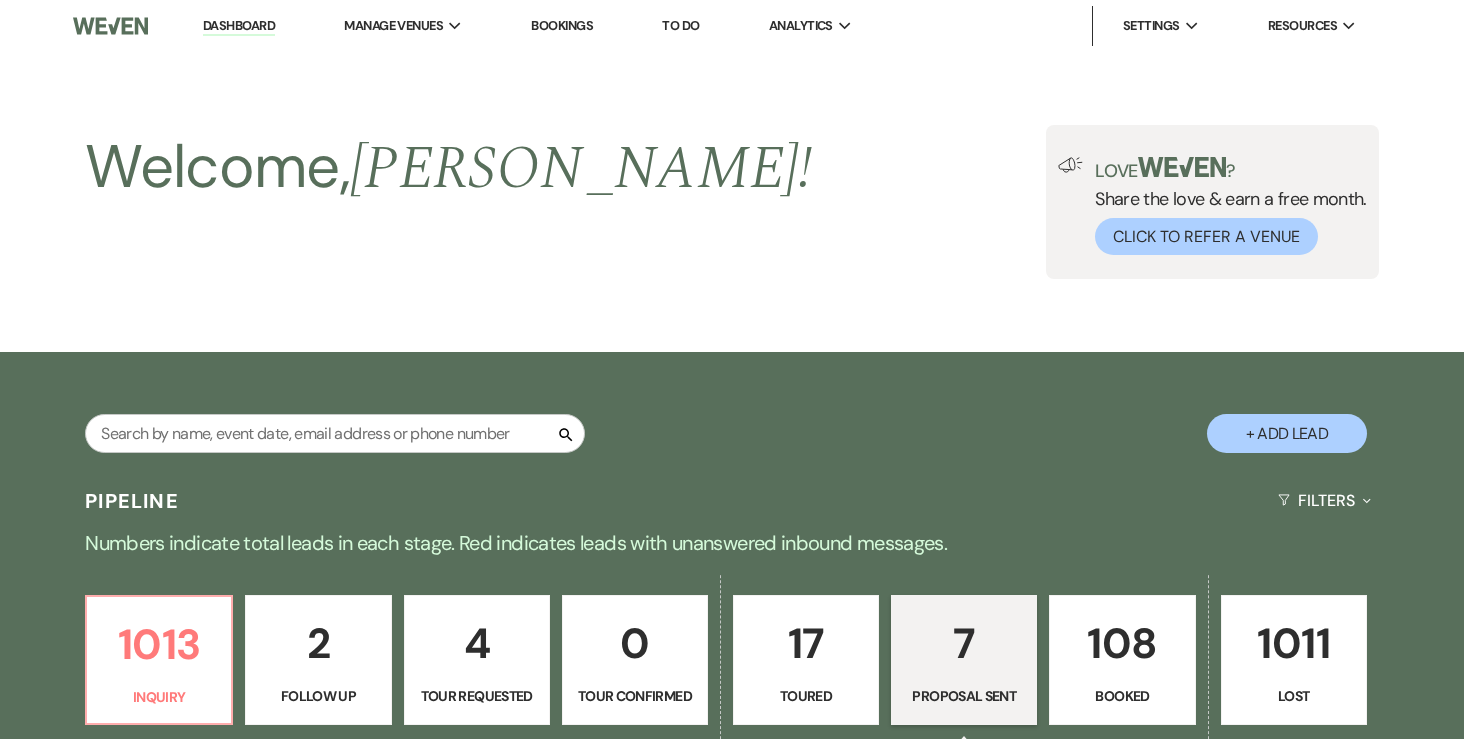 select on "6" 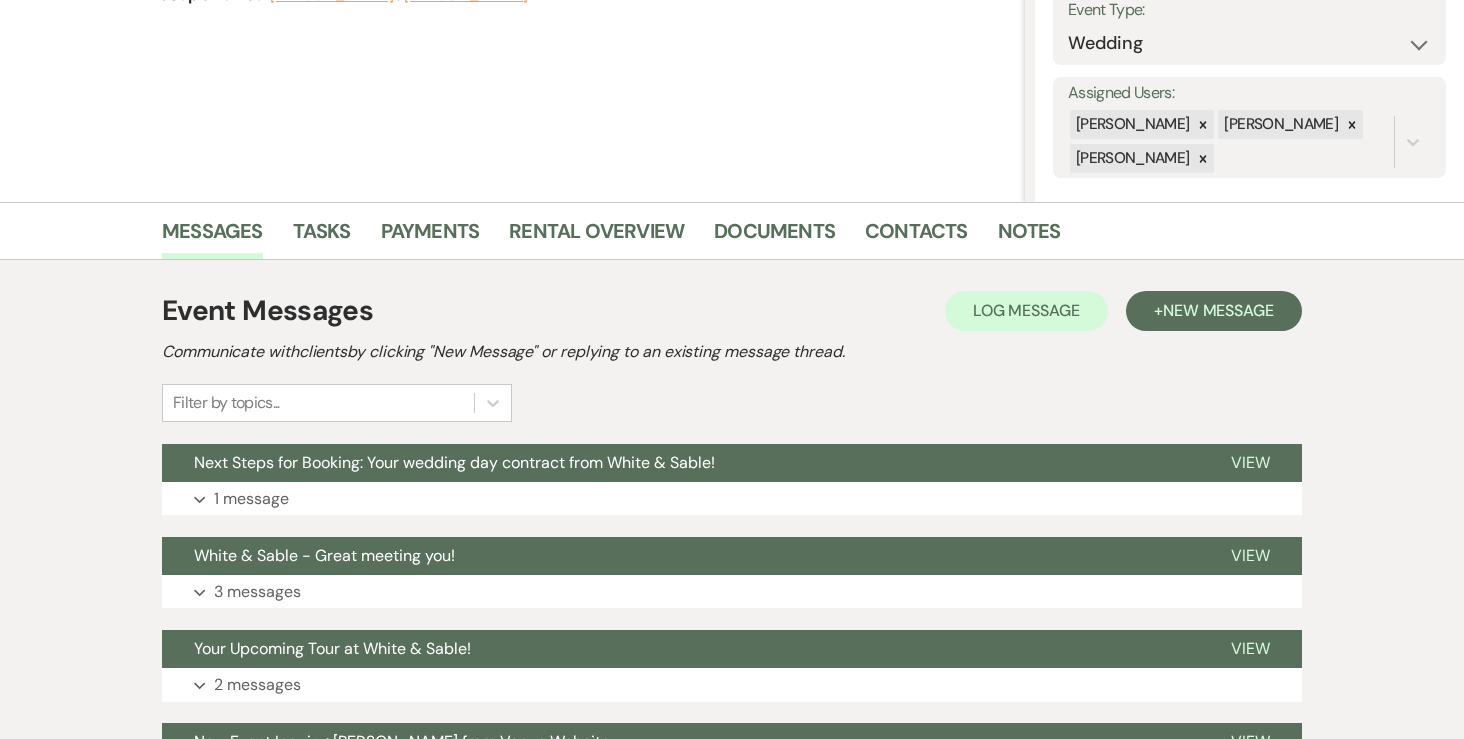 scroll, scrollTop: 298, scrollLeft: 0, axis: vertical 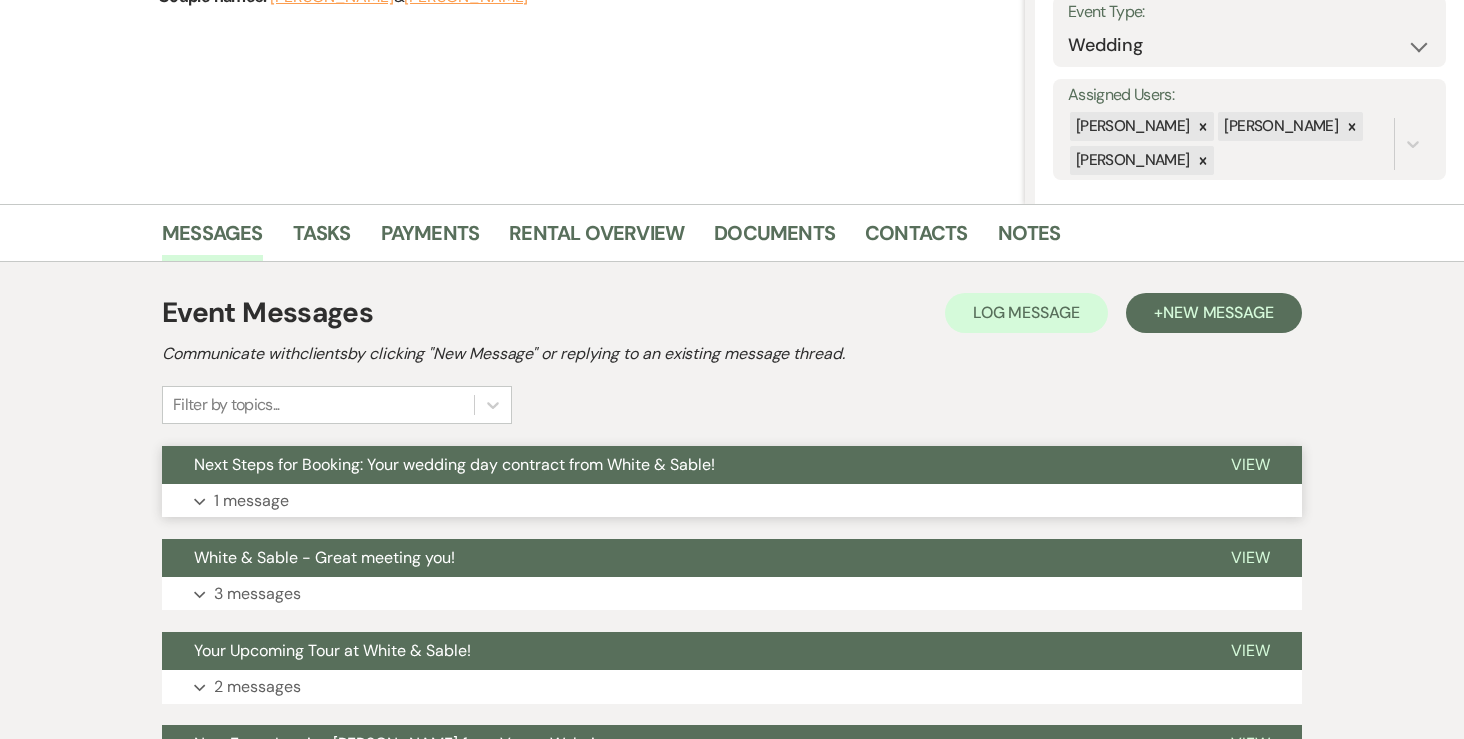 click on "1 message" at bounding box center (251, 501) 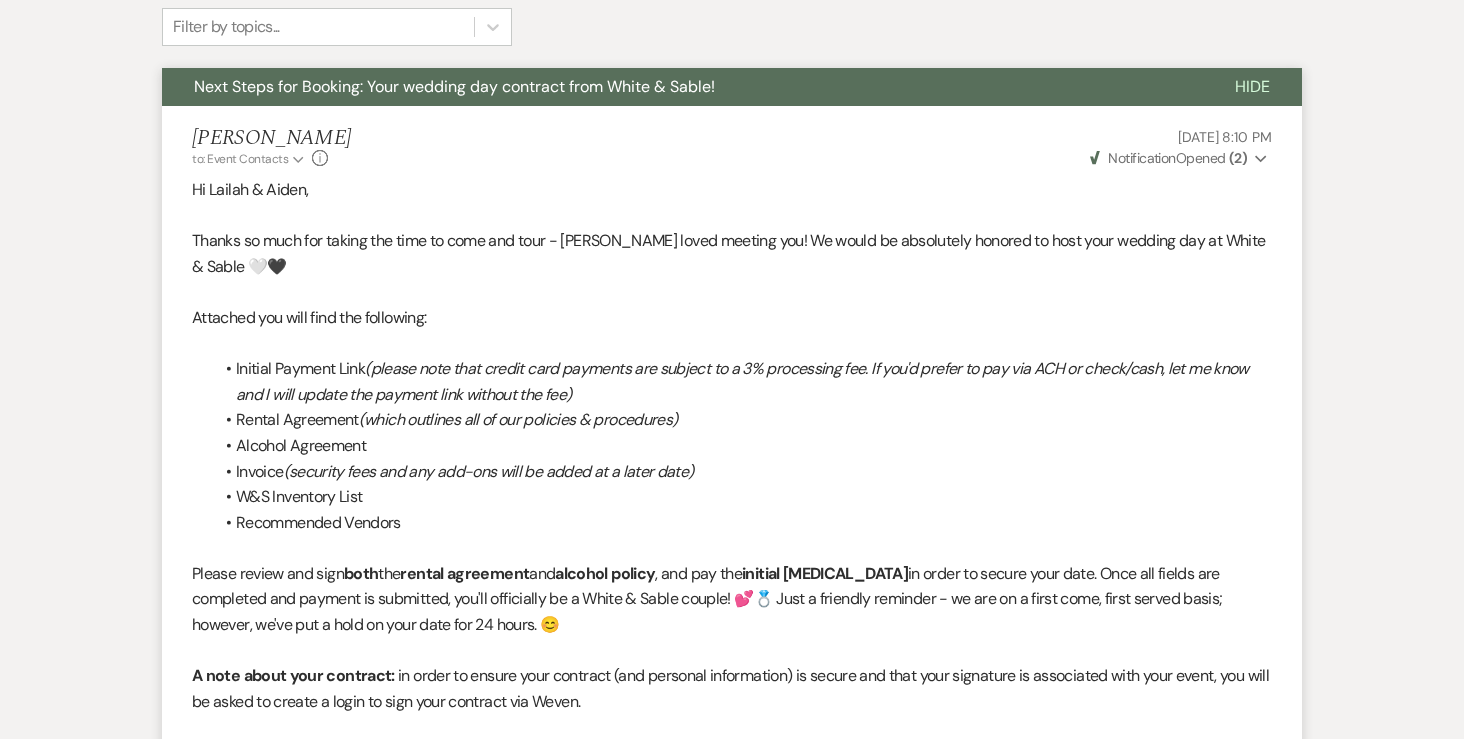 scroll, scrollTop: 679, scrollLeft: 0, axis: vertical 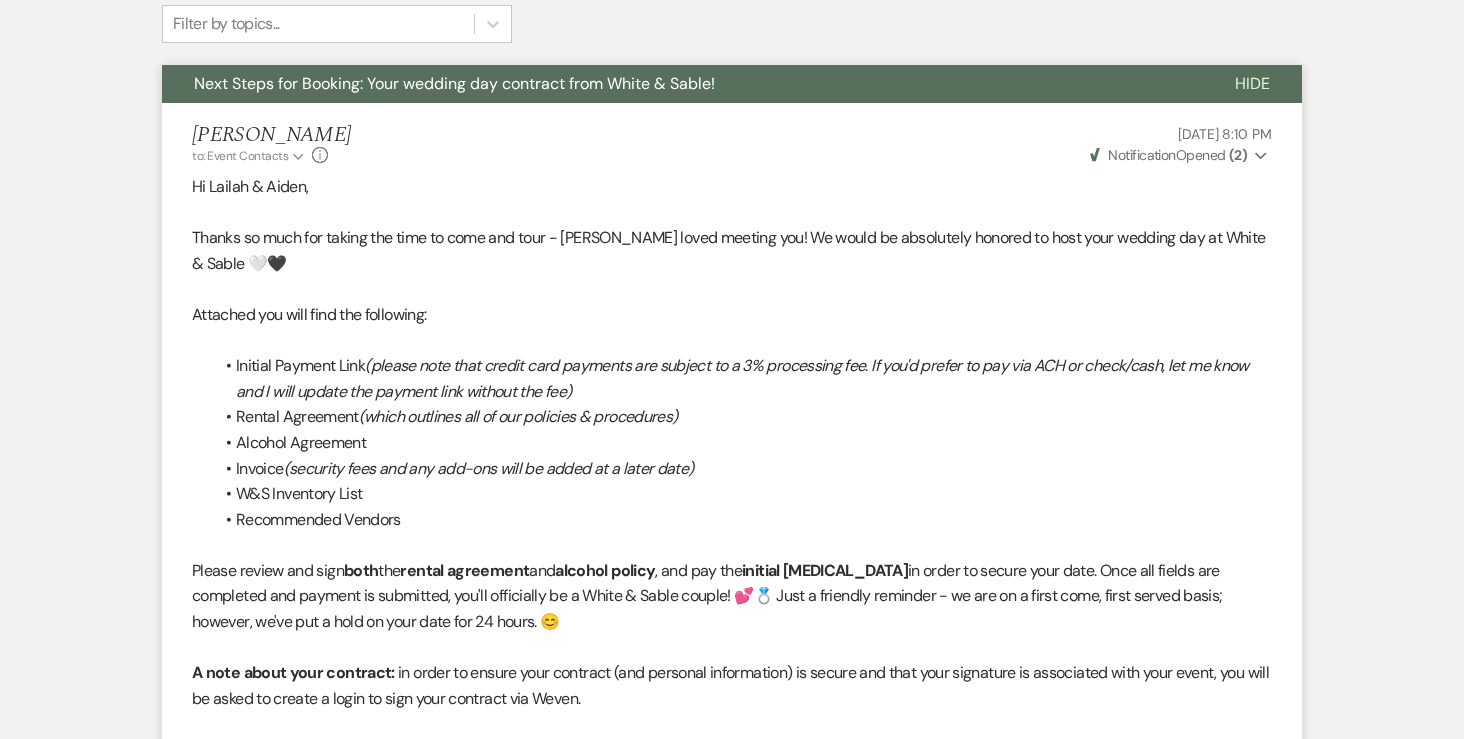 click on "( 2 )" at bounding box center (1238, 155) 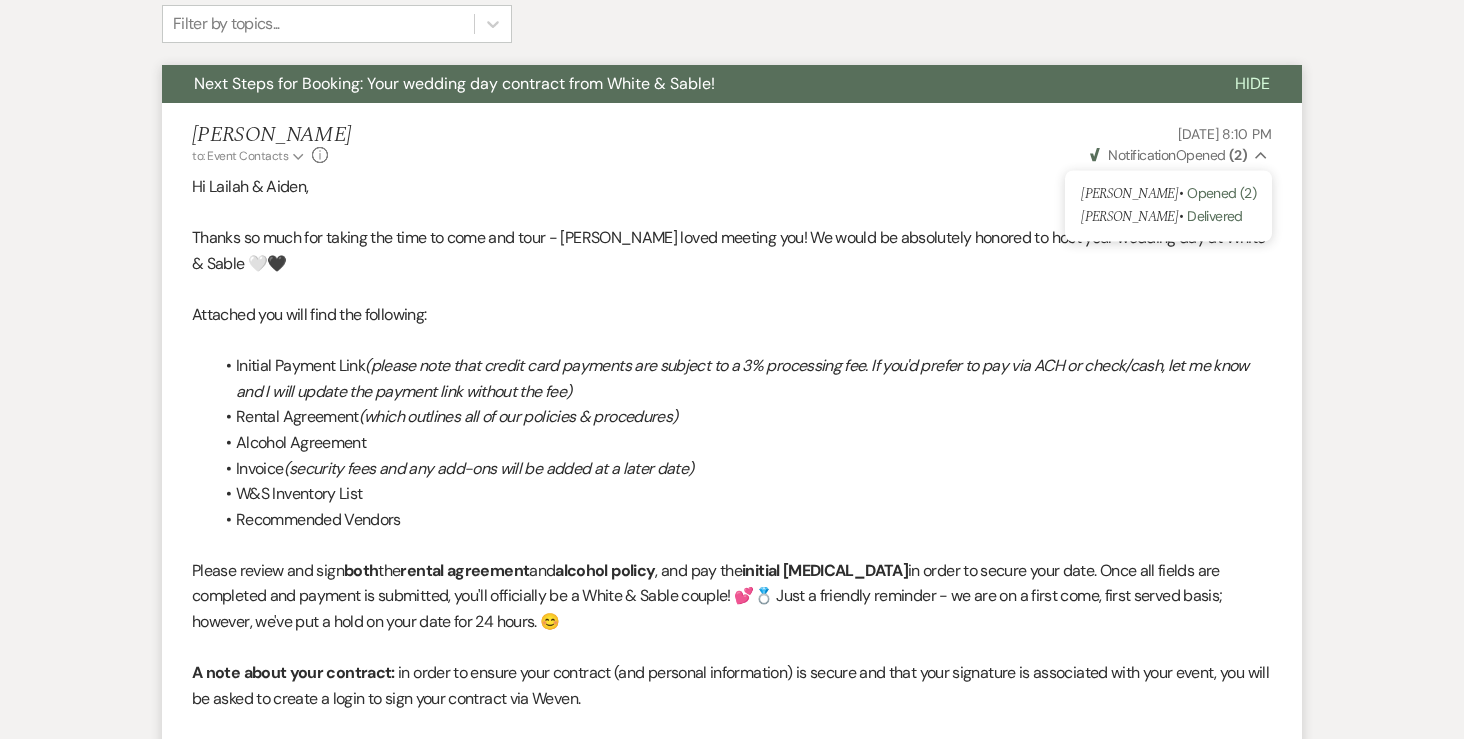 click on "[PERSON_NAME] to: Event Contacts Expand Info [DATE] 8:10 PM Weven Check Notification  Opened   ( 2 ) Collapse [PERSON_NAME]  • Opened (2) [PERSON_NAME]  • Delivered" at bounding box center (732, 144) 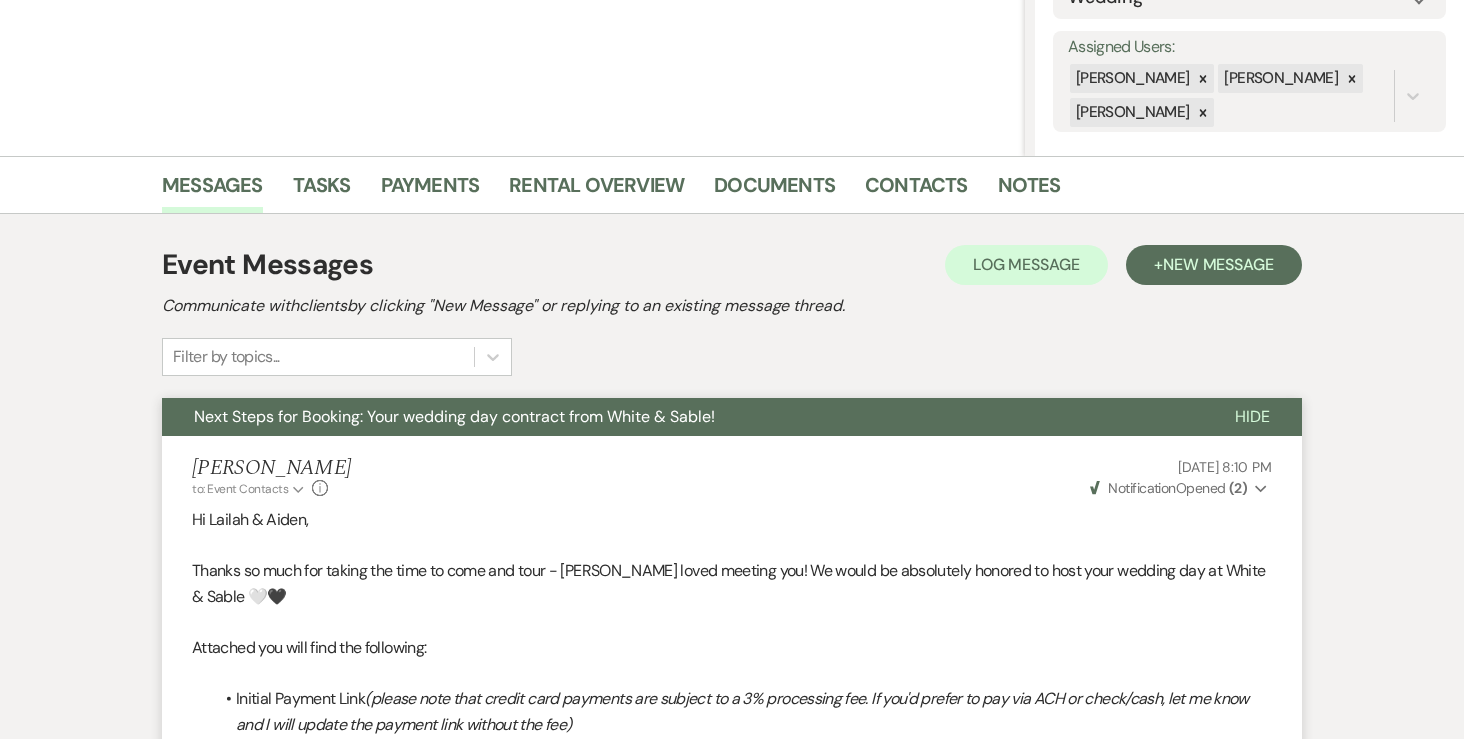 scroll, scrollTop: 0, scrollLeft: 0, axis: both 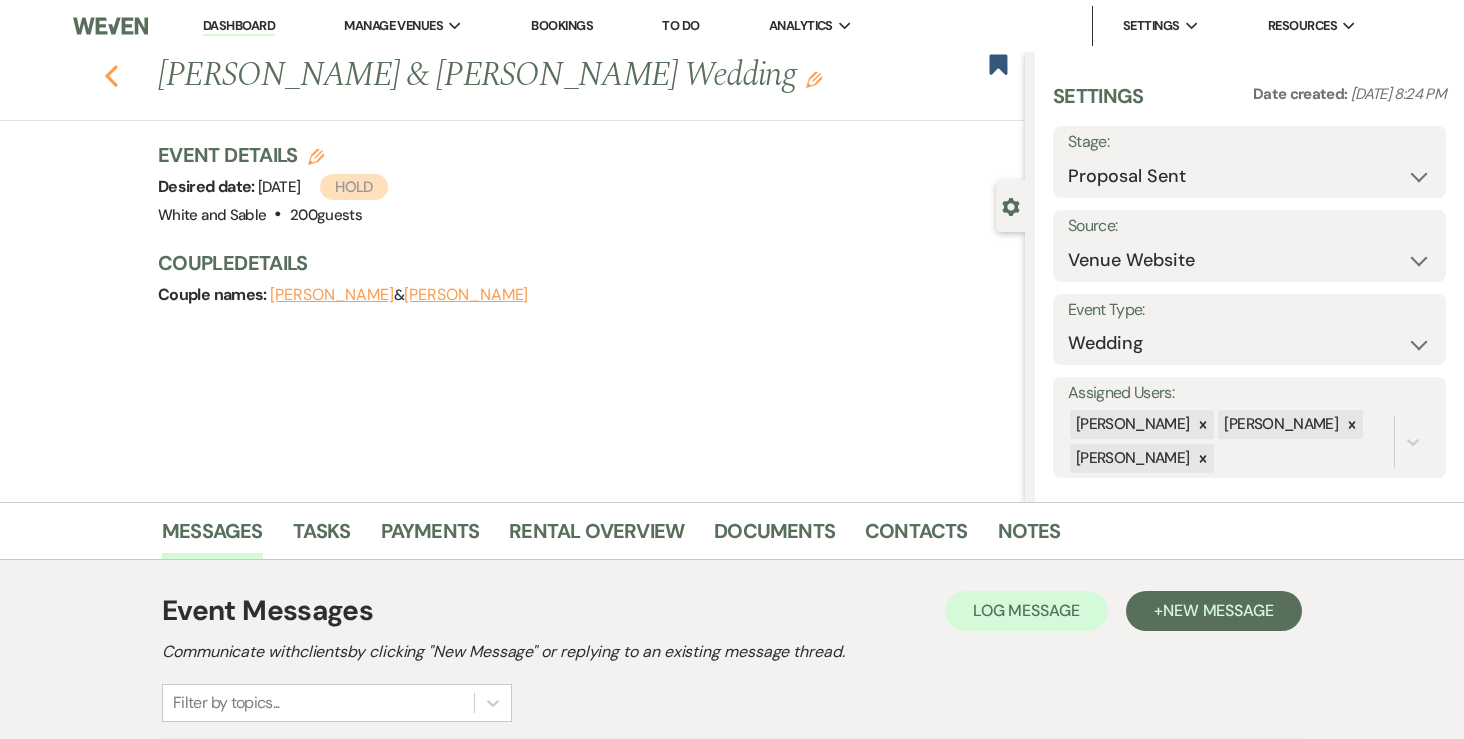 click 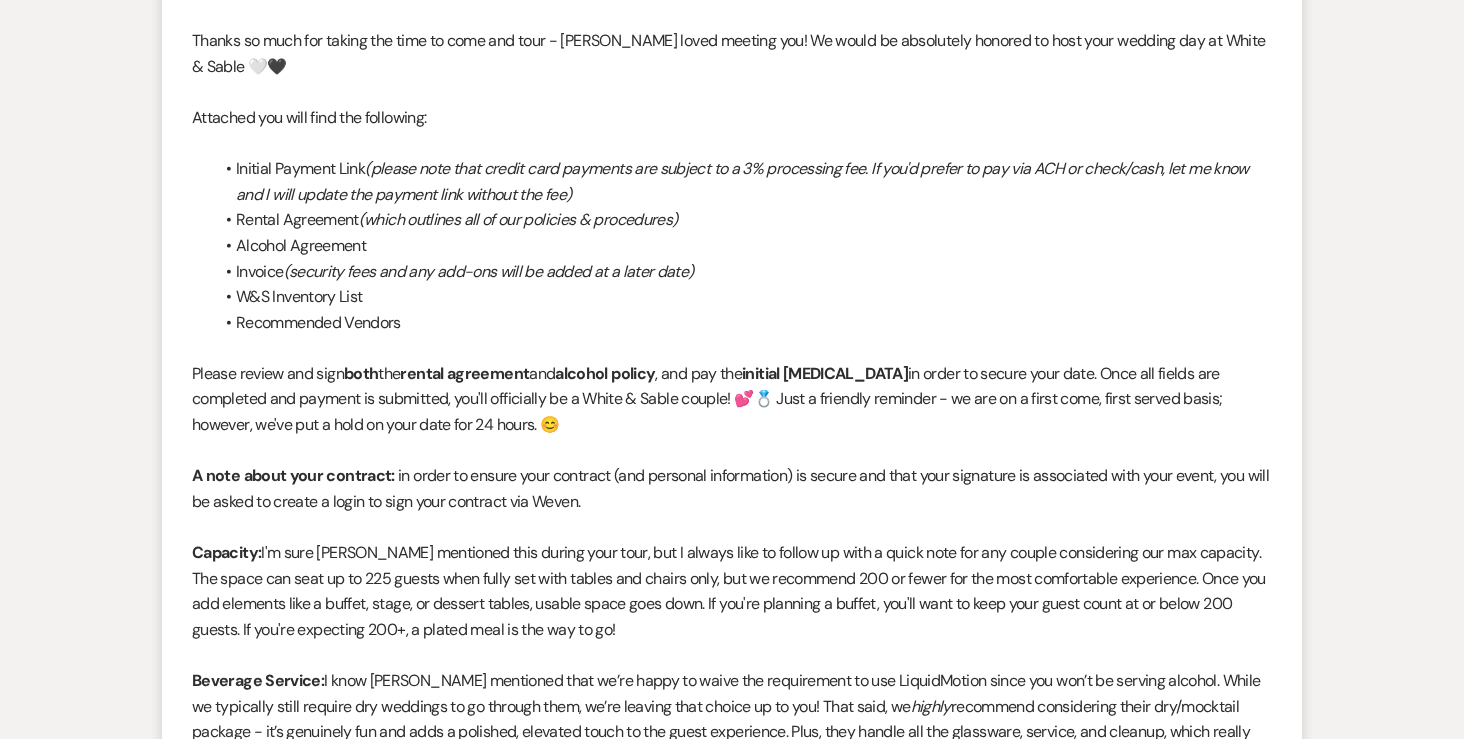 select on "6" 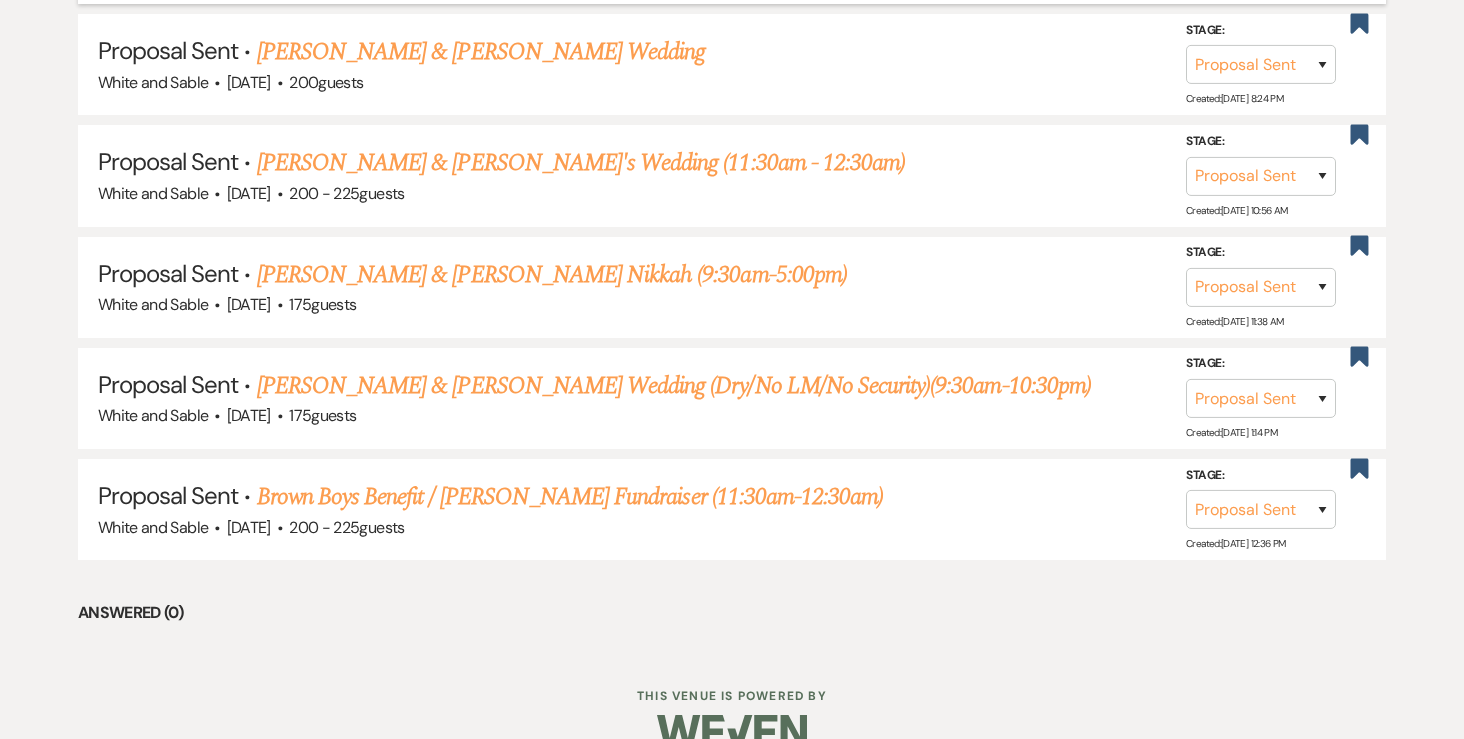scroll, scrollTop: 1194, scrollLeft: 0, axis: vertical 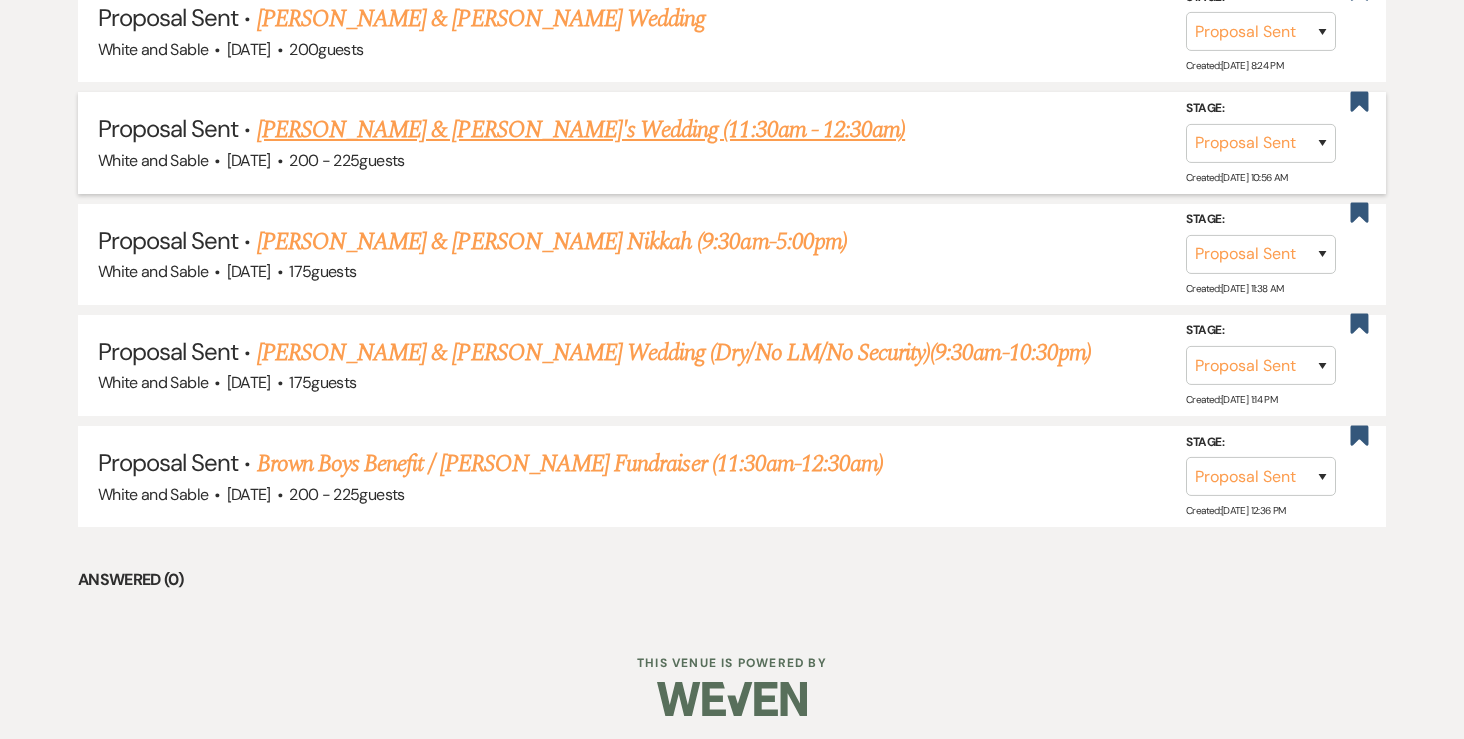 click on "[PERSON_NAME] & [PERSON_NAME]'s Wedding (11:30am - 12:30am)" at bounding box center (581, 130) 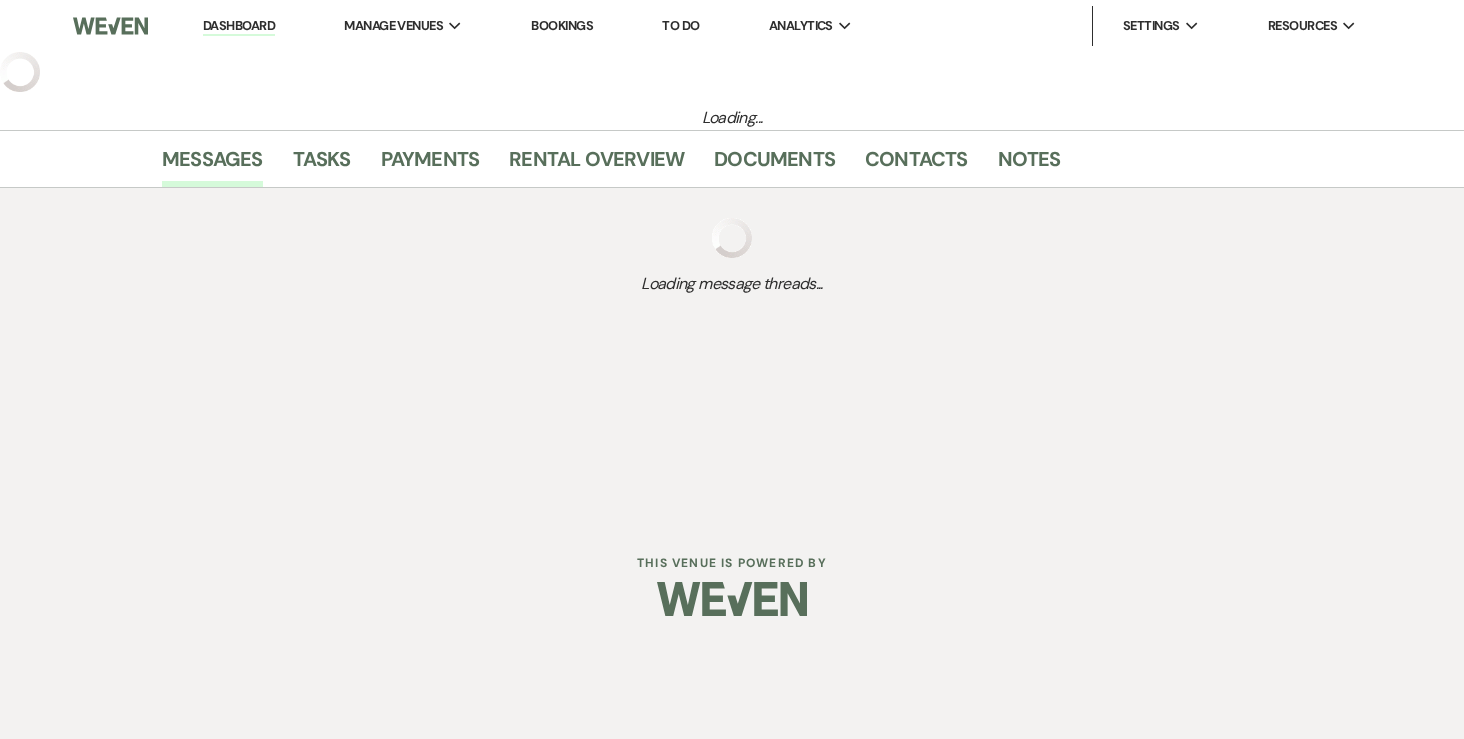 select on "6" 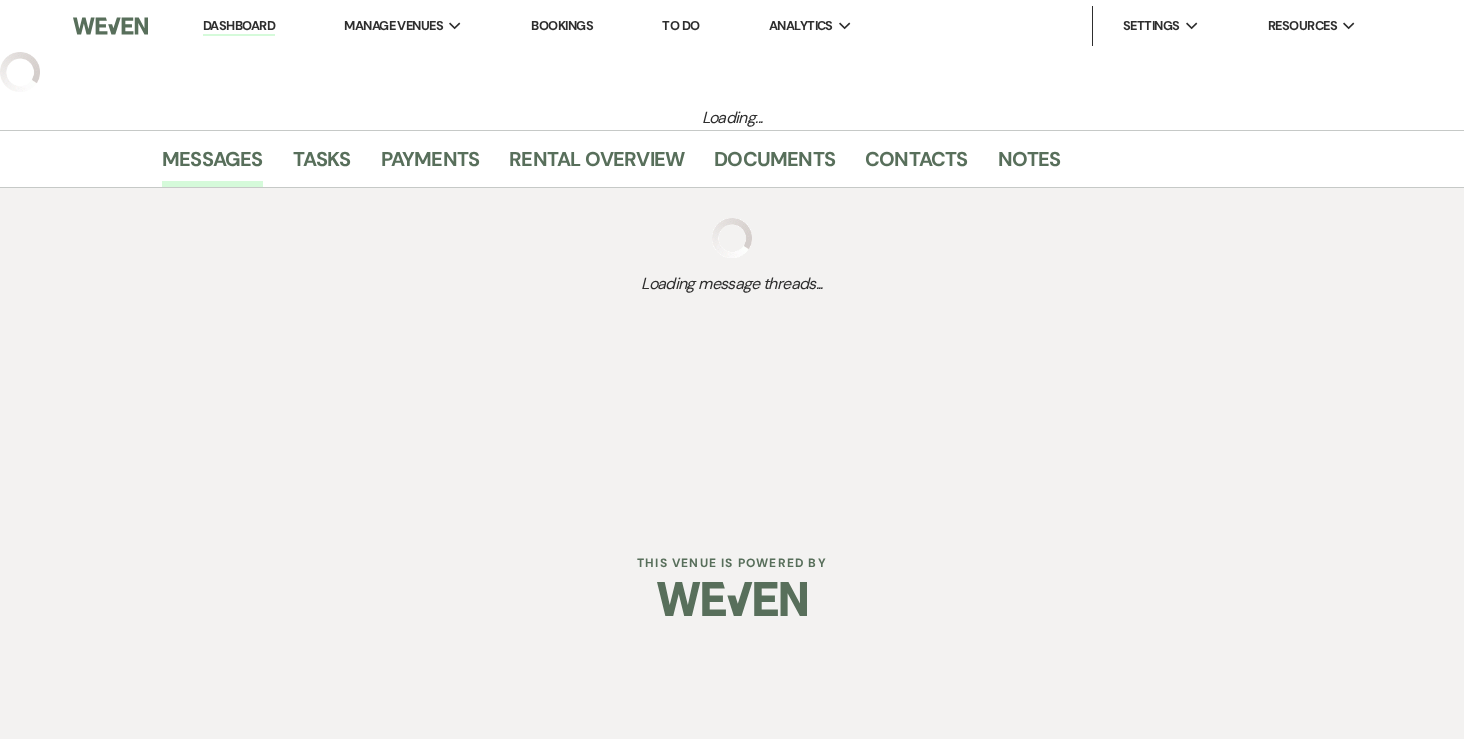 select on "5" 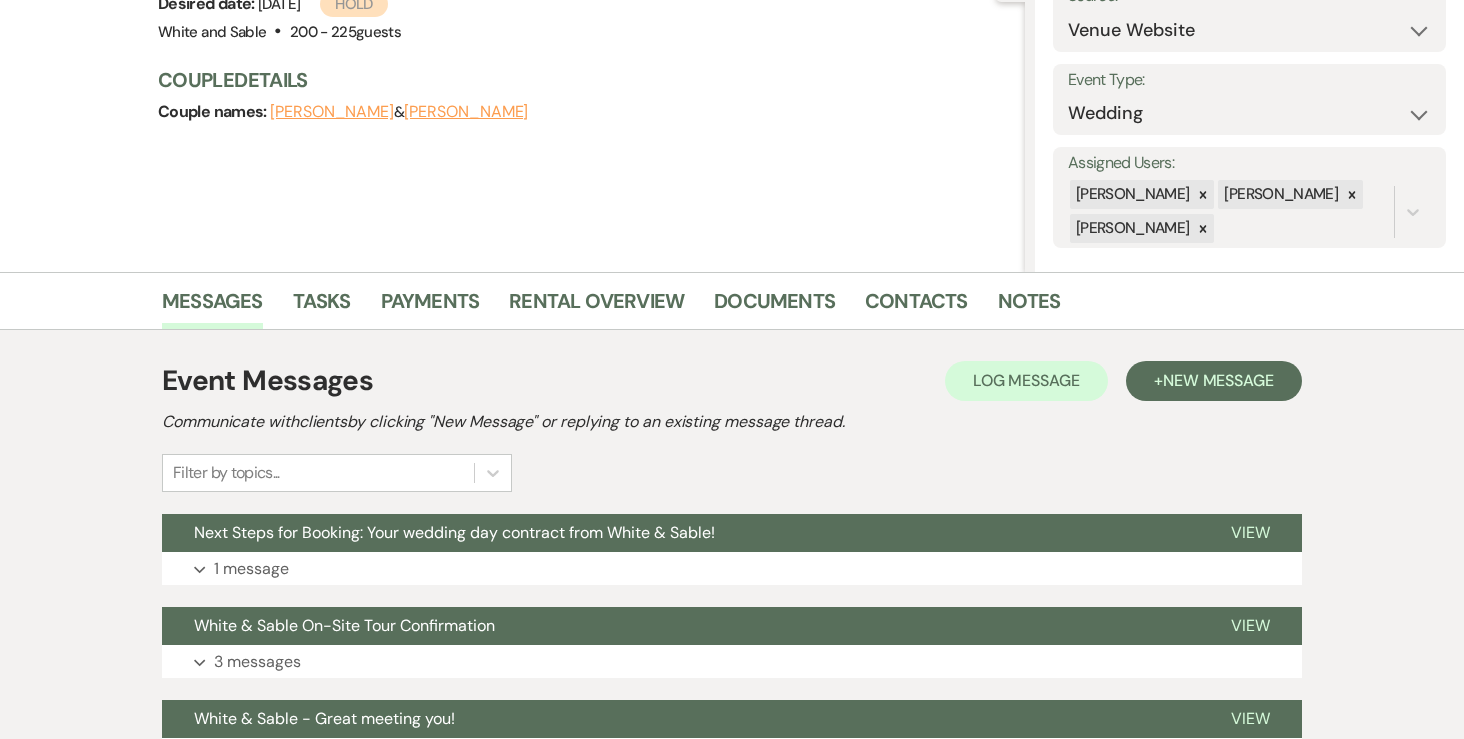 scroll, scrollTop: 233, scrollLeft: 0, axis: vertical 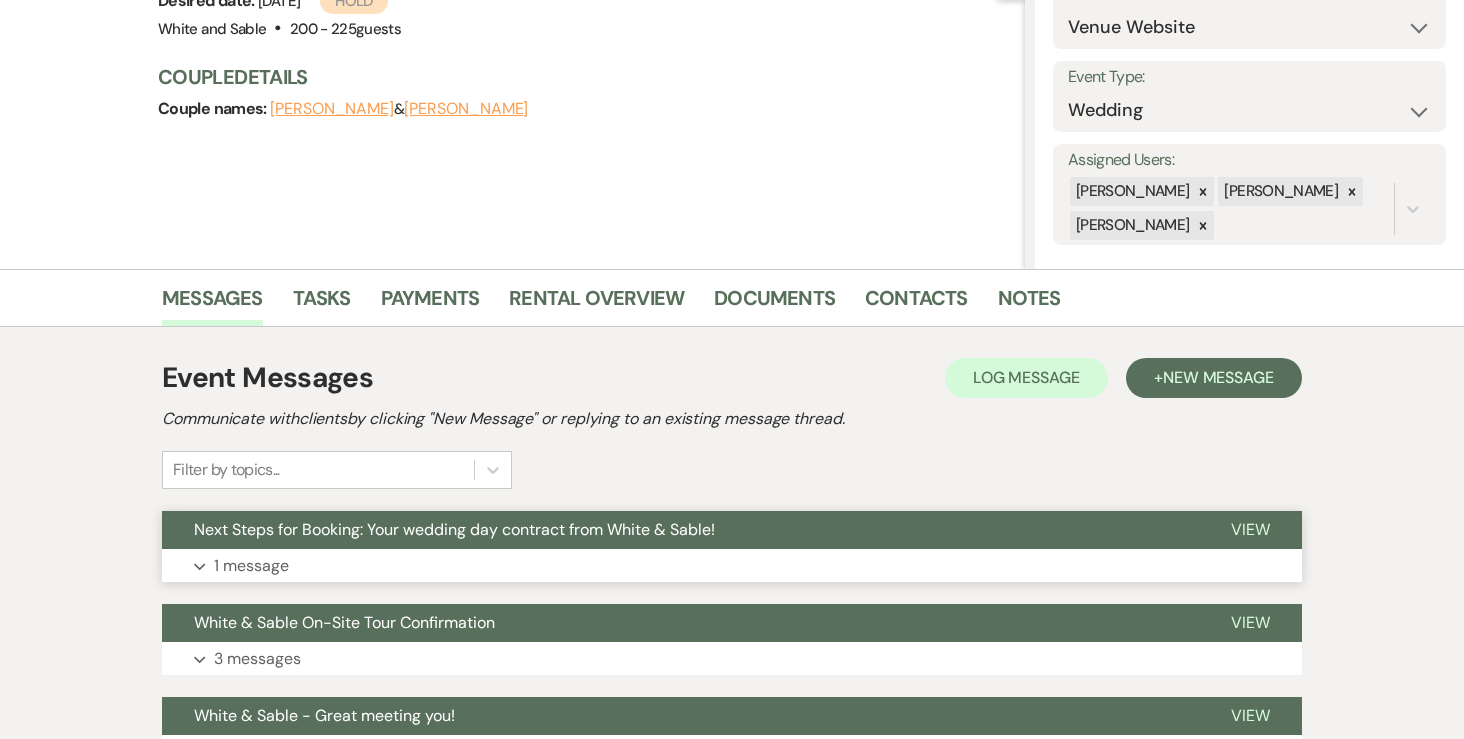 click on "1 message" at bounding box center [251, 566] 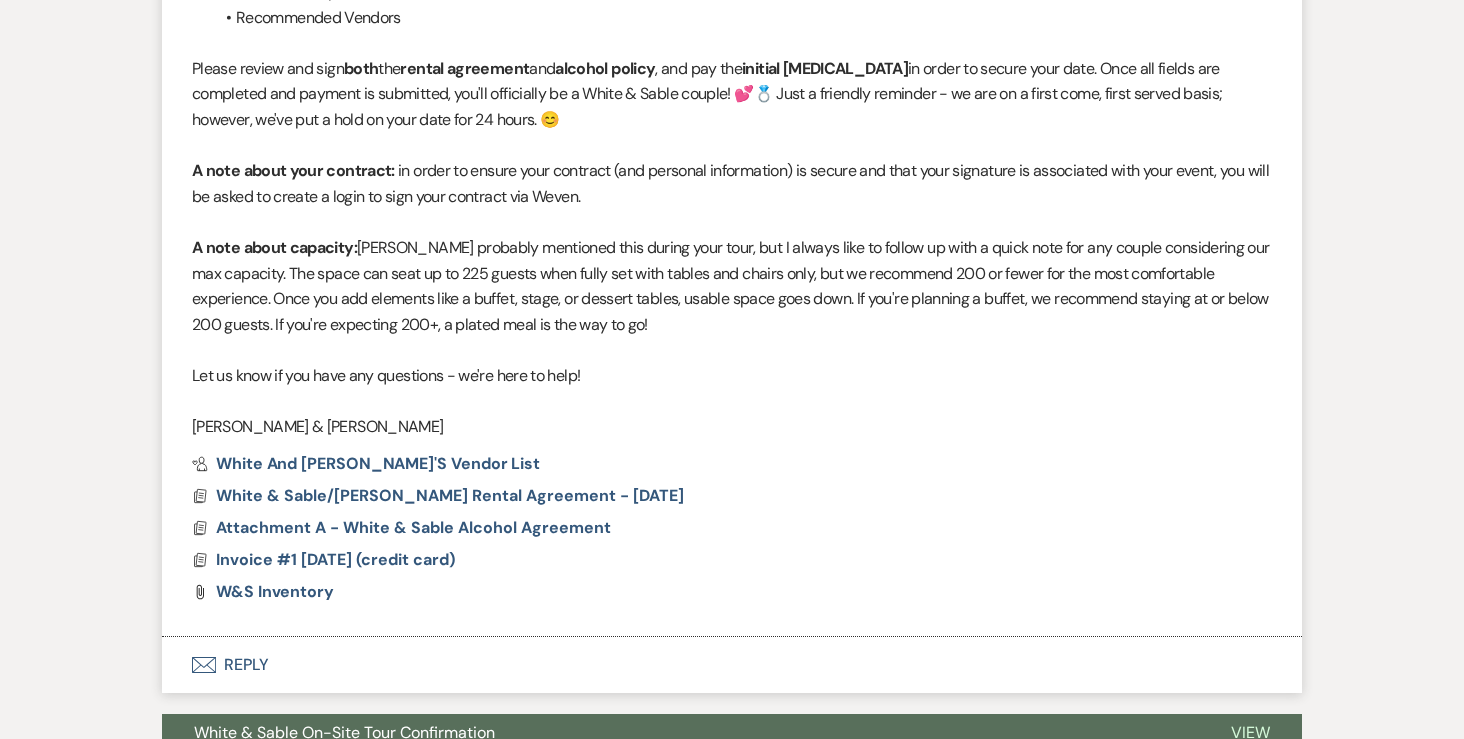 scroll, scrollTop: 1189, scrollLeft: 0, axis: vertical 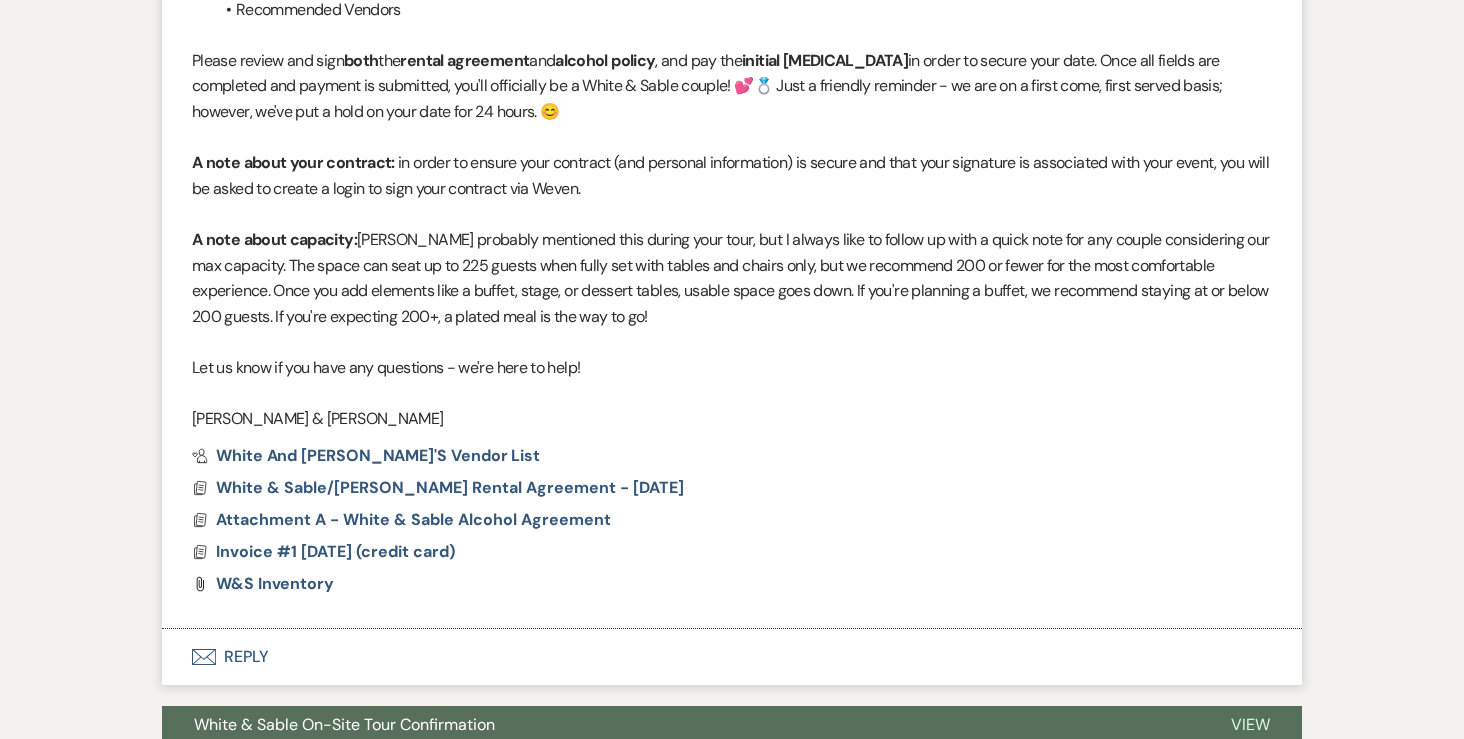 drag, startPoint x: 512, startPoint y: 517, endPoint x: 585, endPoint y: 601, distance: 111.28792 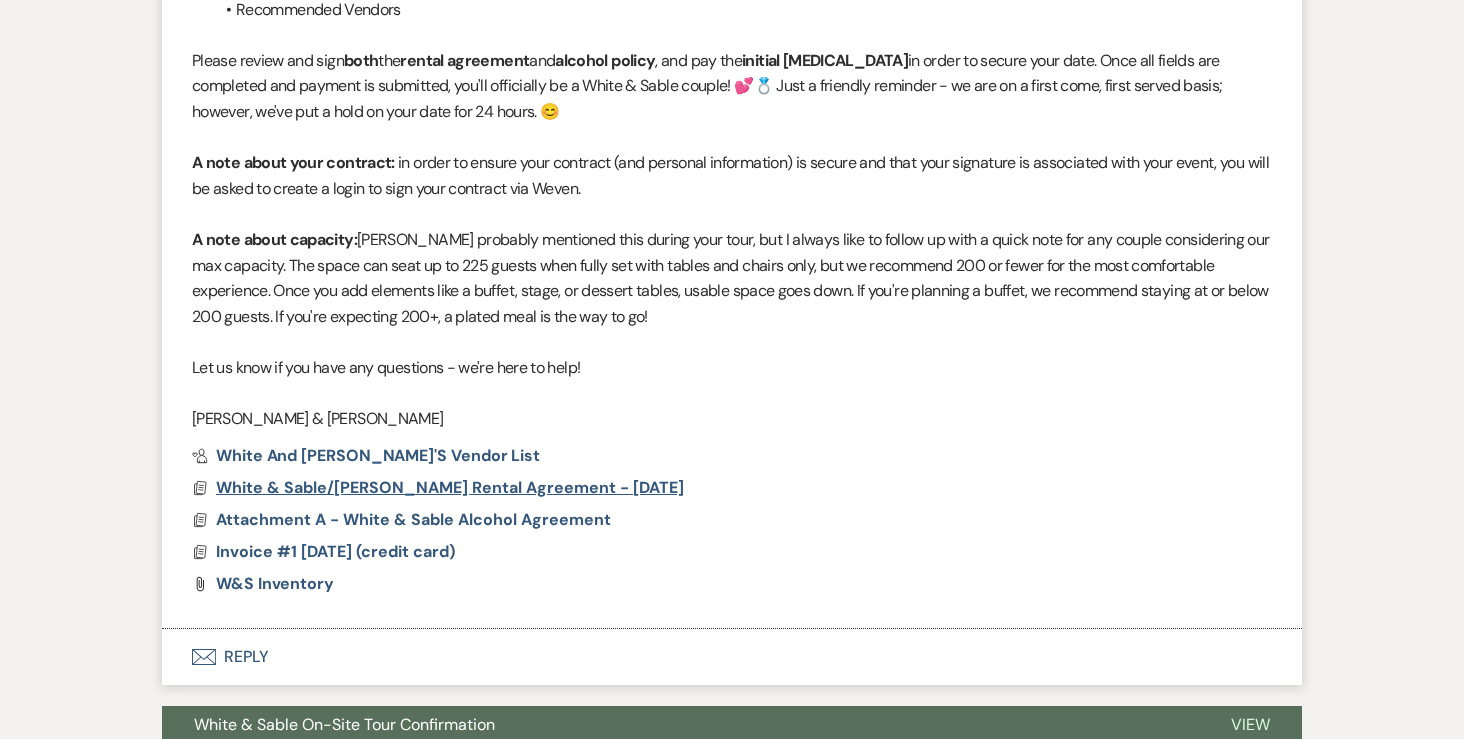 click on "White & Sable/[PERSON_NAME] Rental Agreement - [DATE]" at bounding box center [450, 487] 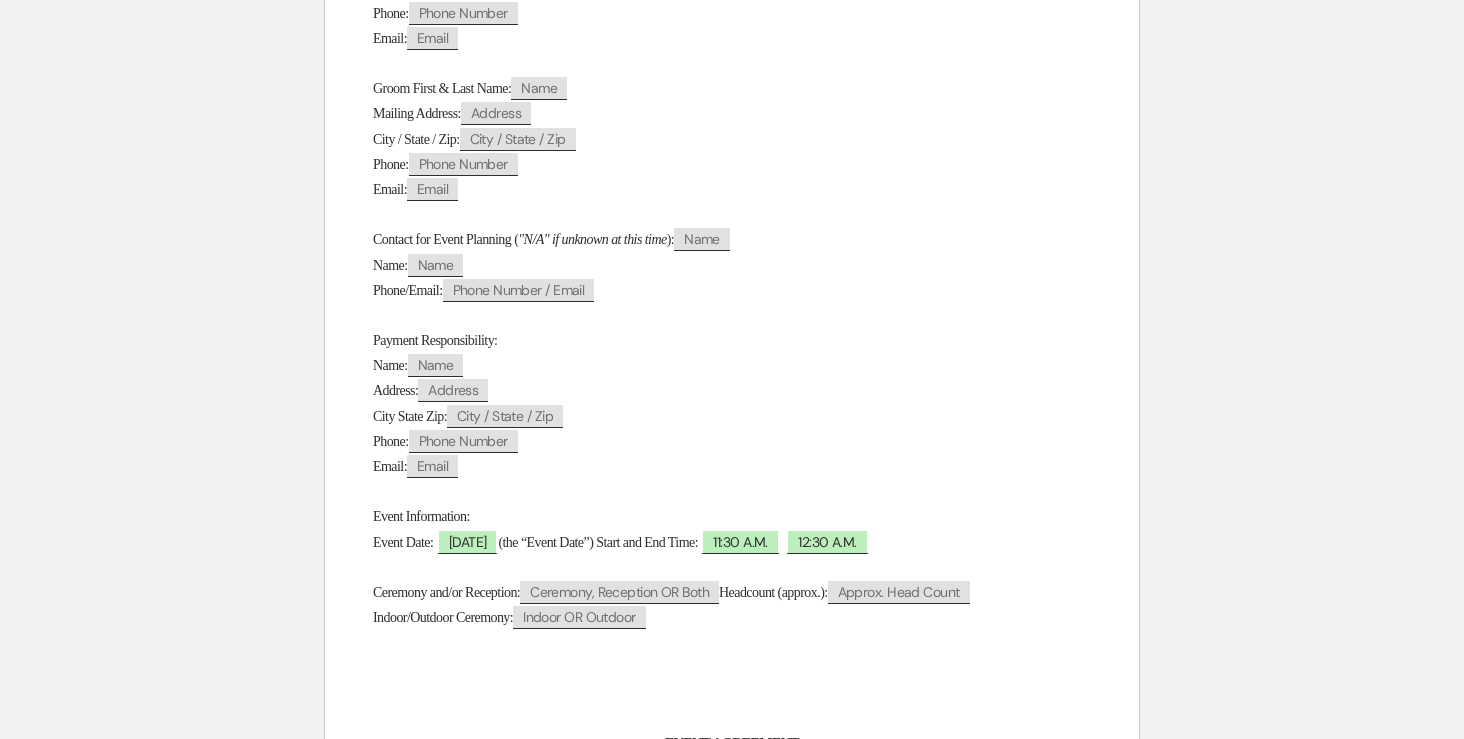 scroll, scrollTop: 0, scrollLeft: 0, axis: both 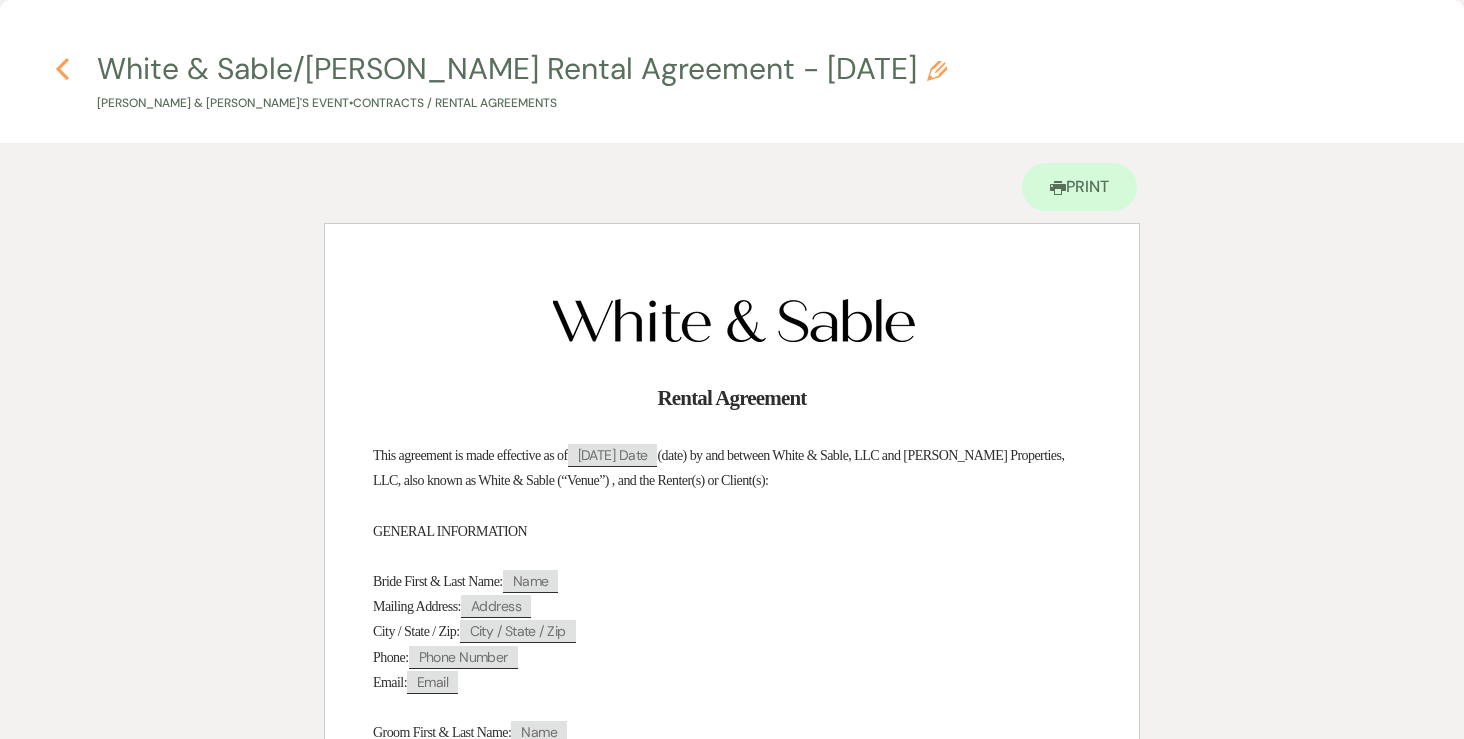 click 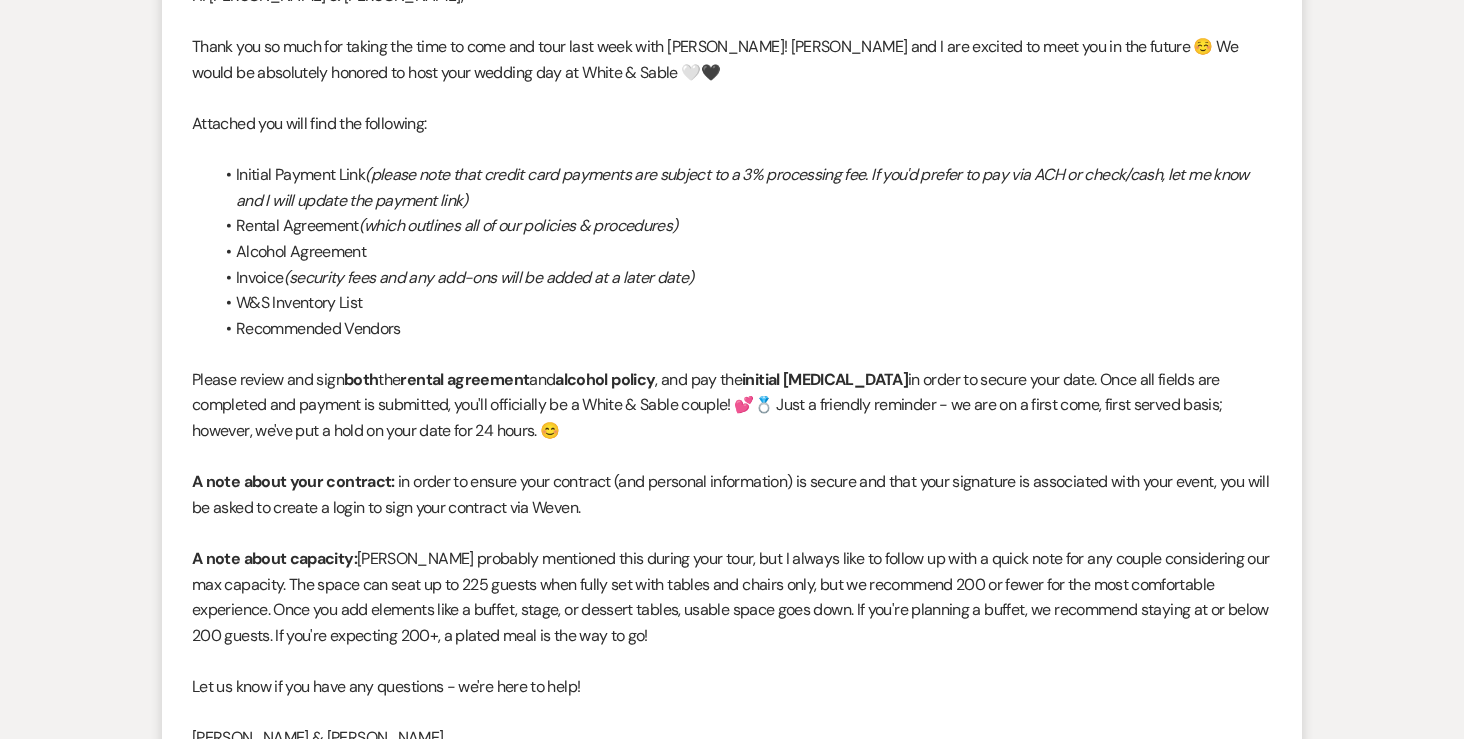 scroll, scrollTop: 74, scrollLeft: 0, axis: vertical 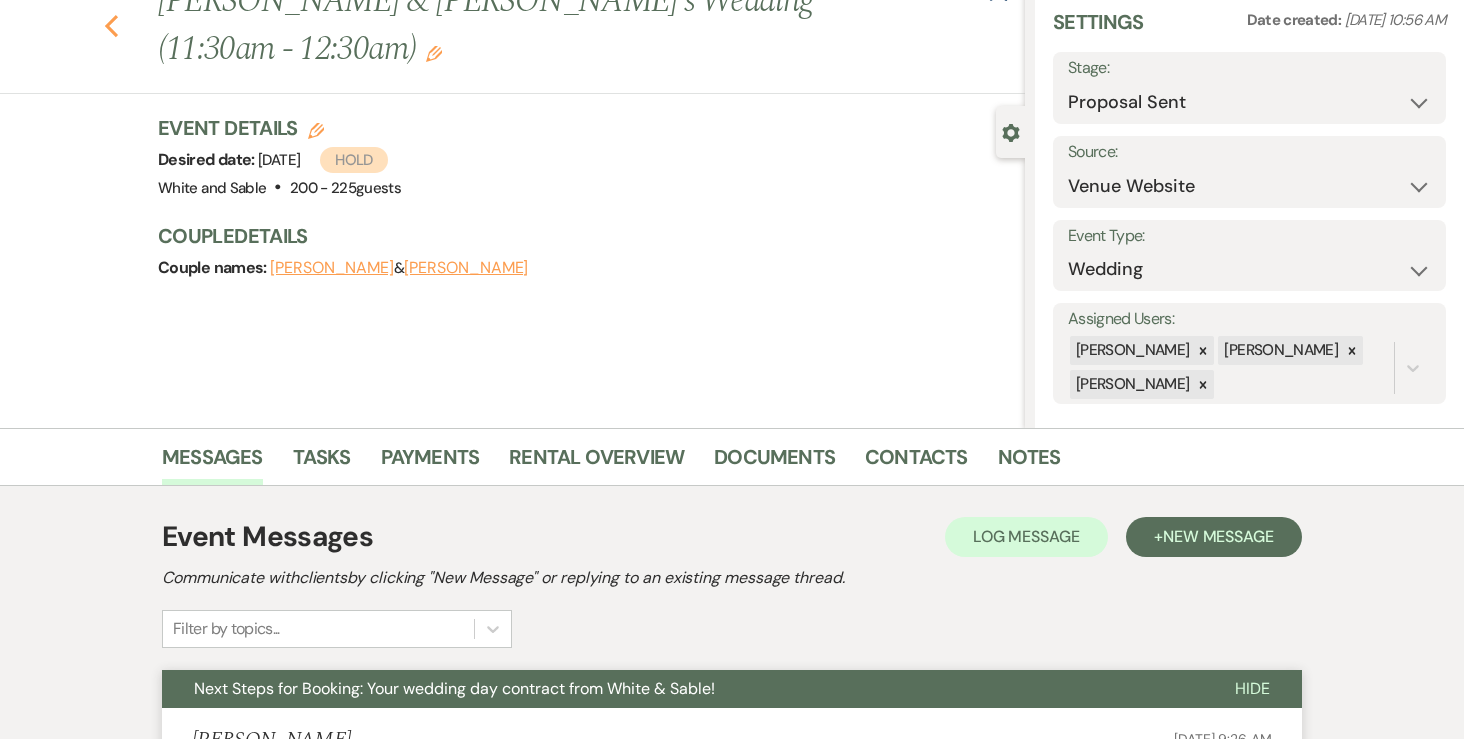 click 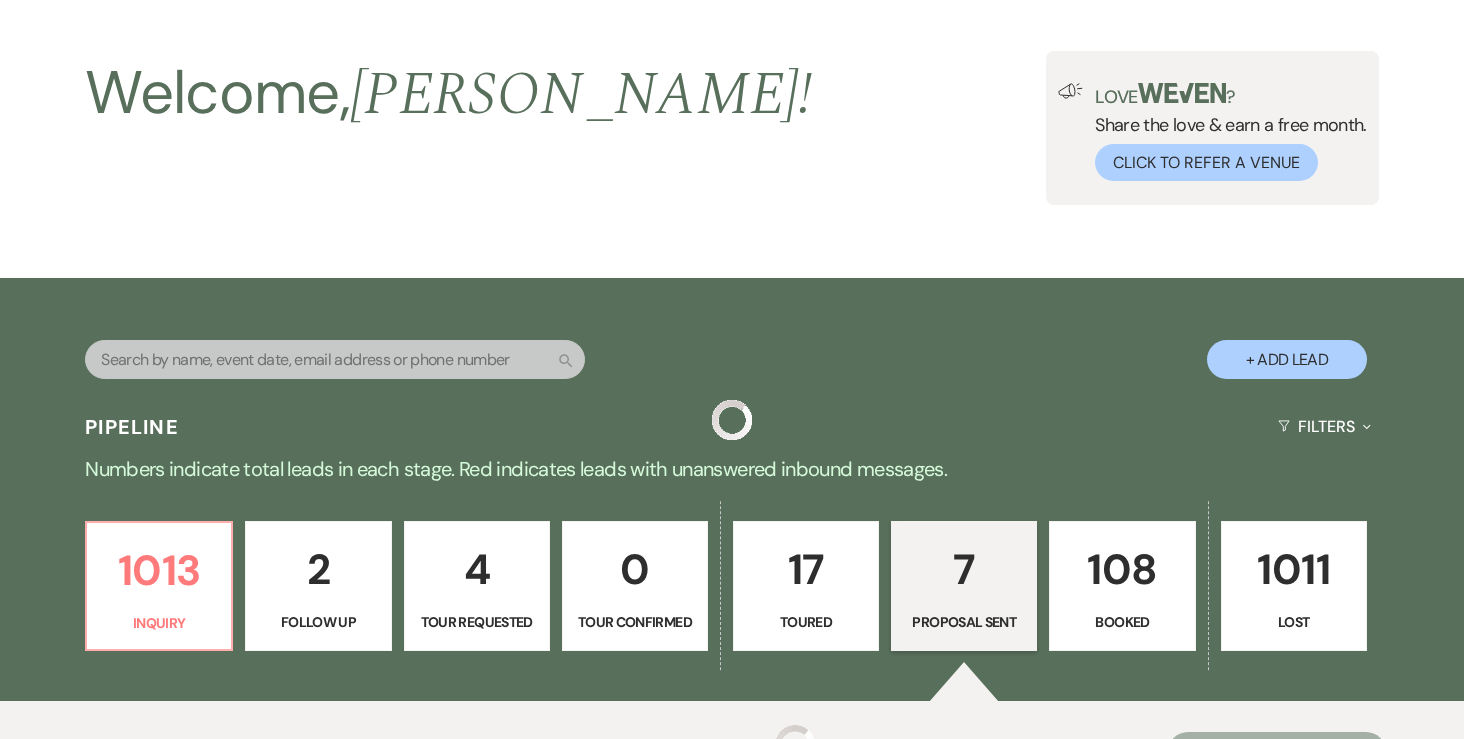scroll, scrollTop: 1194, scrollLeft: 0, axis: vertical 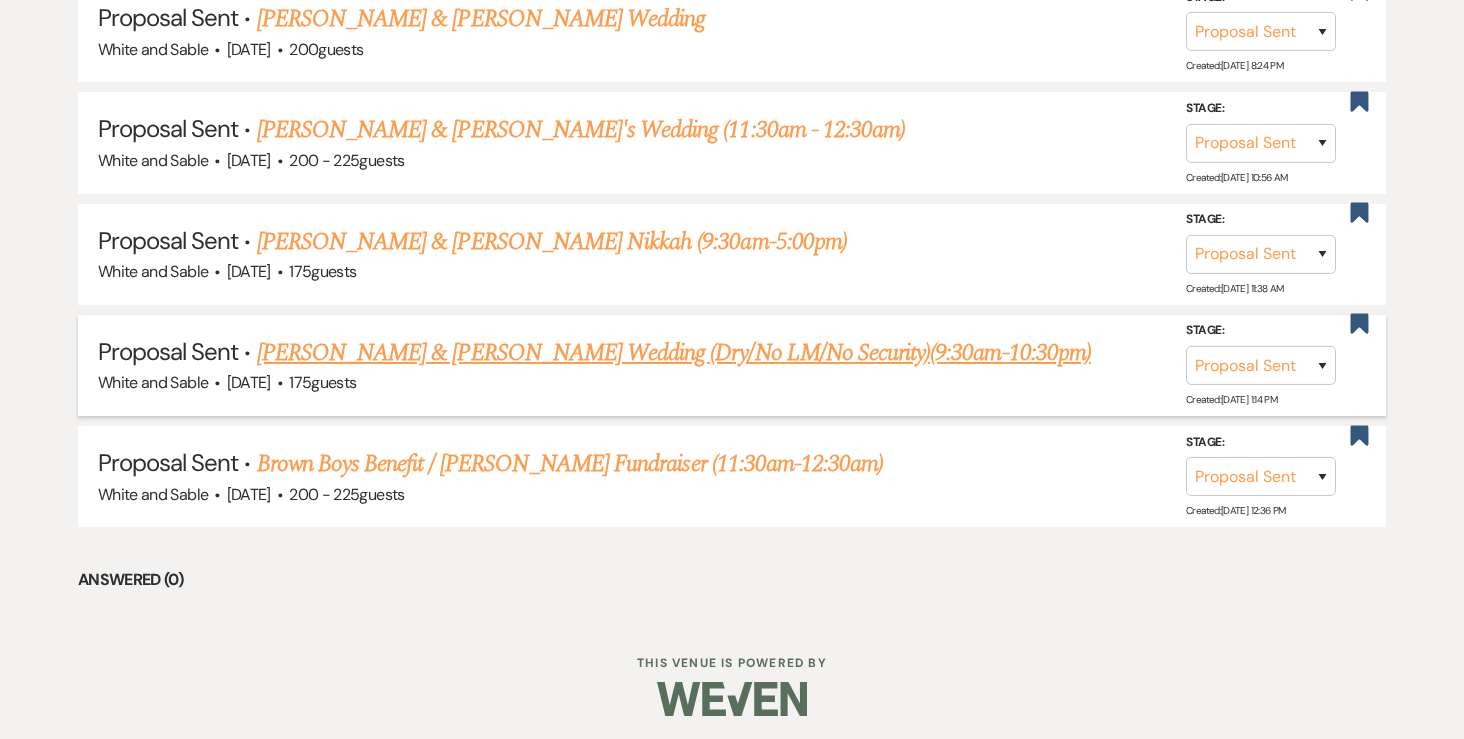 click on "[PERSON_NAME] & [PERSON_NAME] Wedding (Dry/No LM/No Security)(9:30am-10:30pm)" at bounding box center [674, 353] 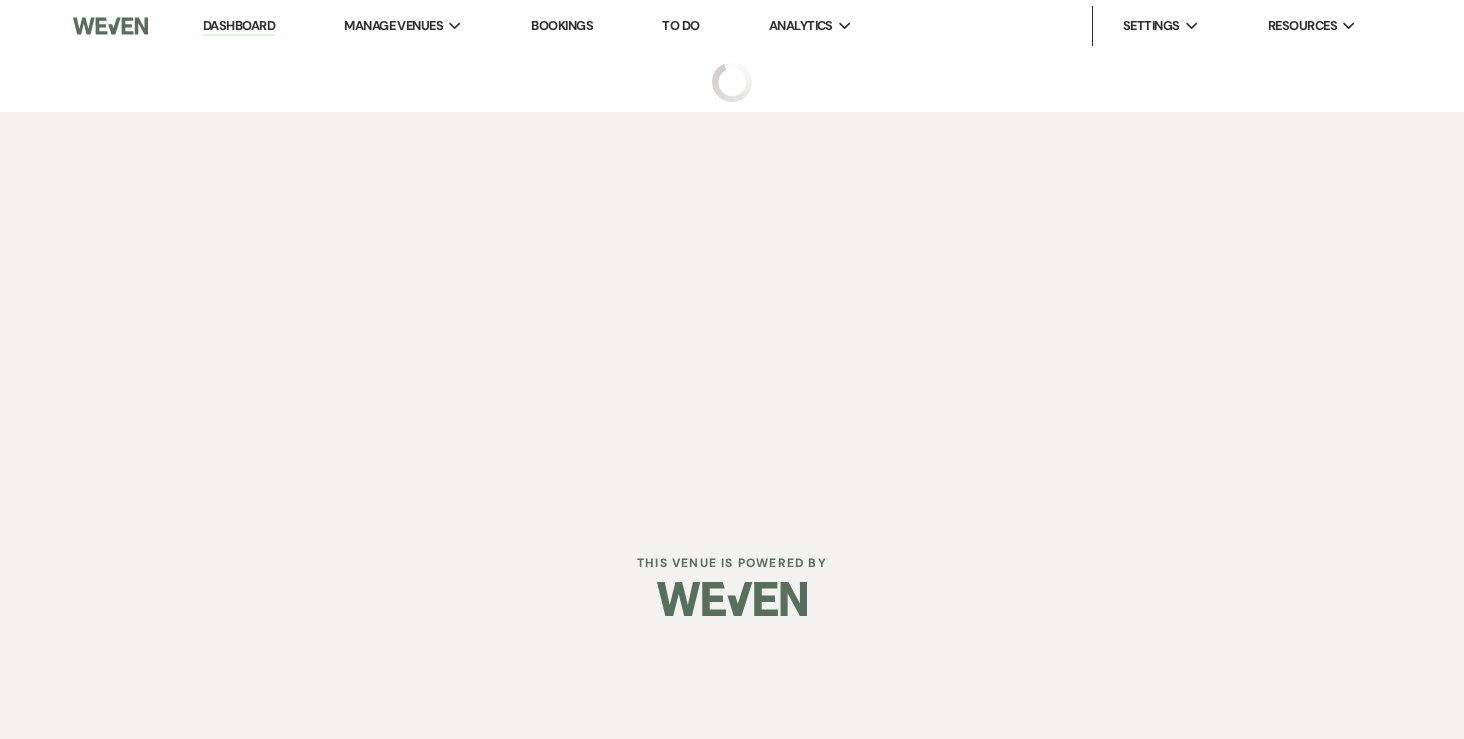 scroll, scrollTop: 0, scrollLeft: 0, axis: both 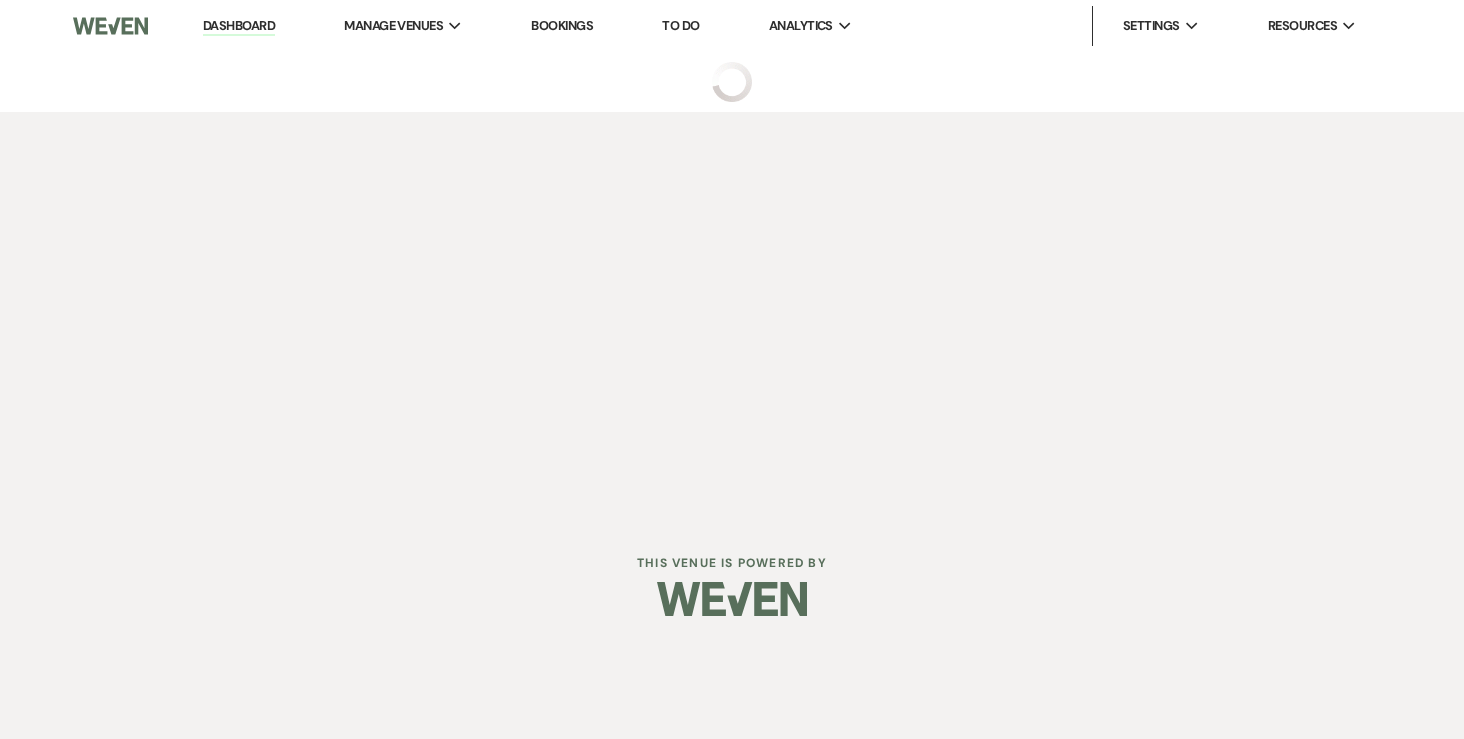 select on "12" 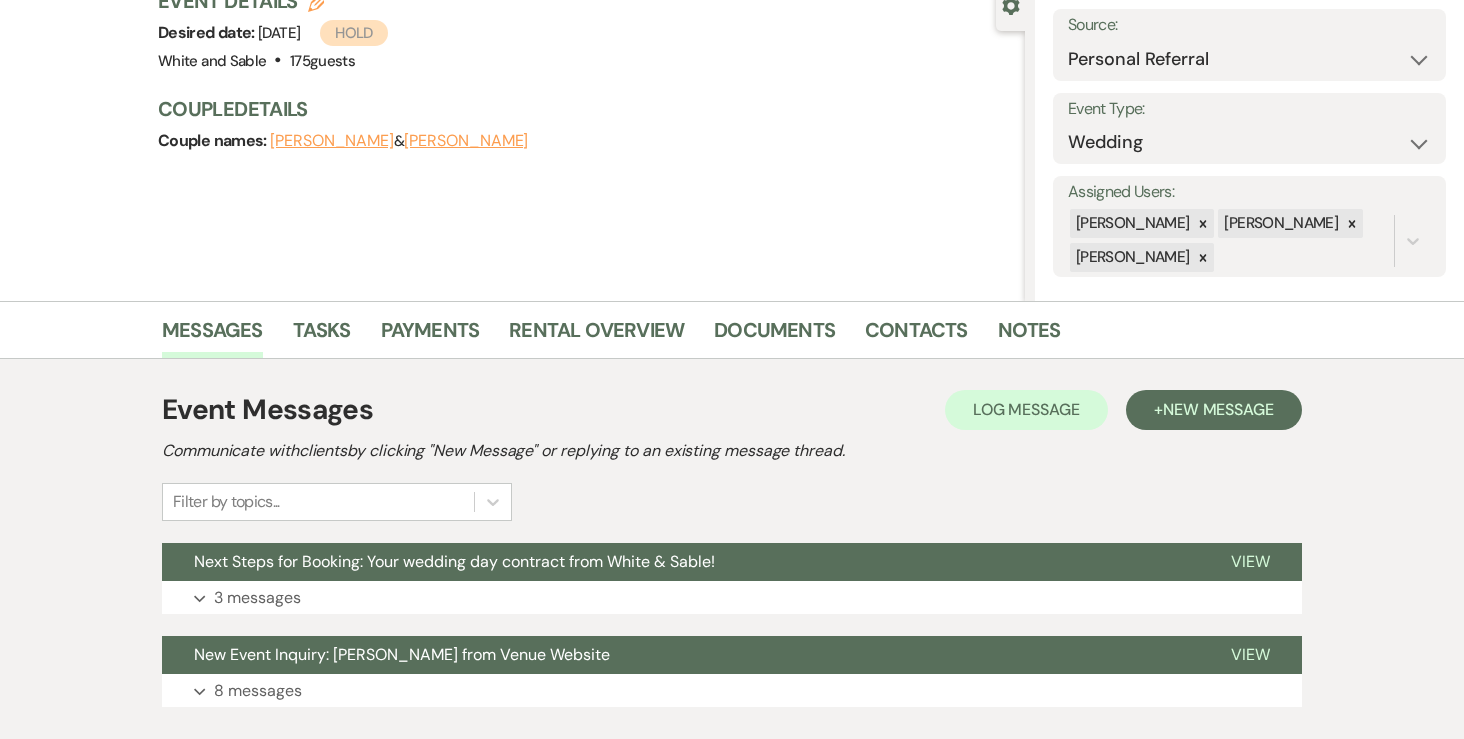 scroll, scrollTop: 309, scrollLeft: 0, axis: vertical 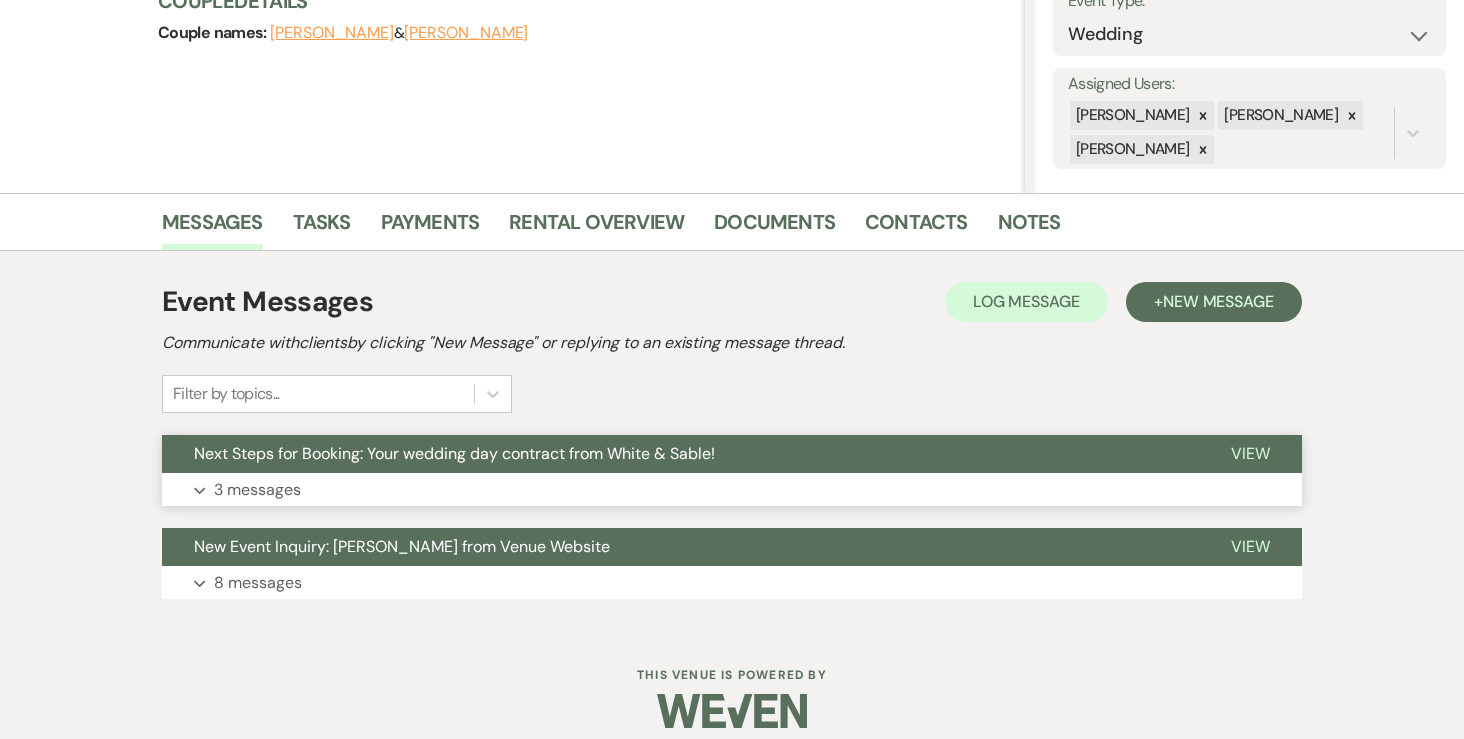click on "3 messages" at bounding box center [257, 490] 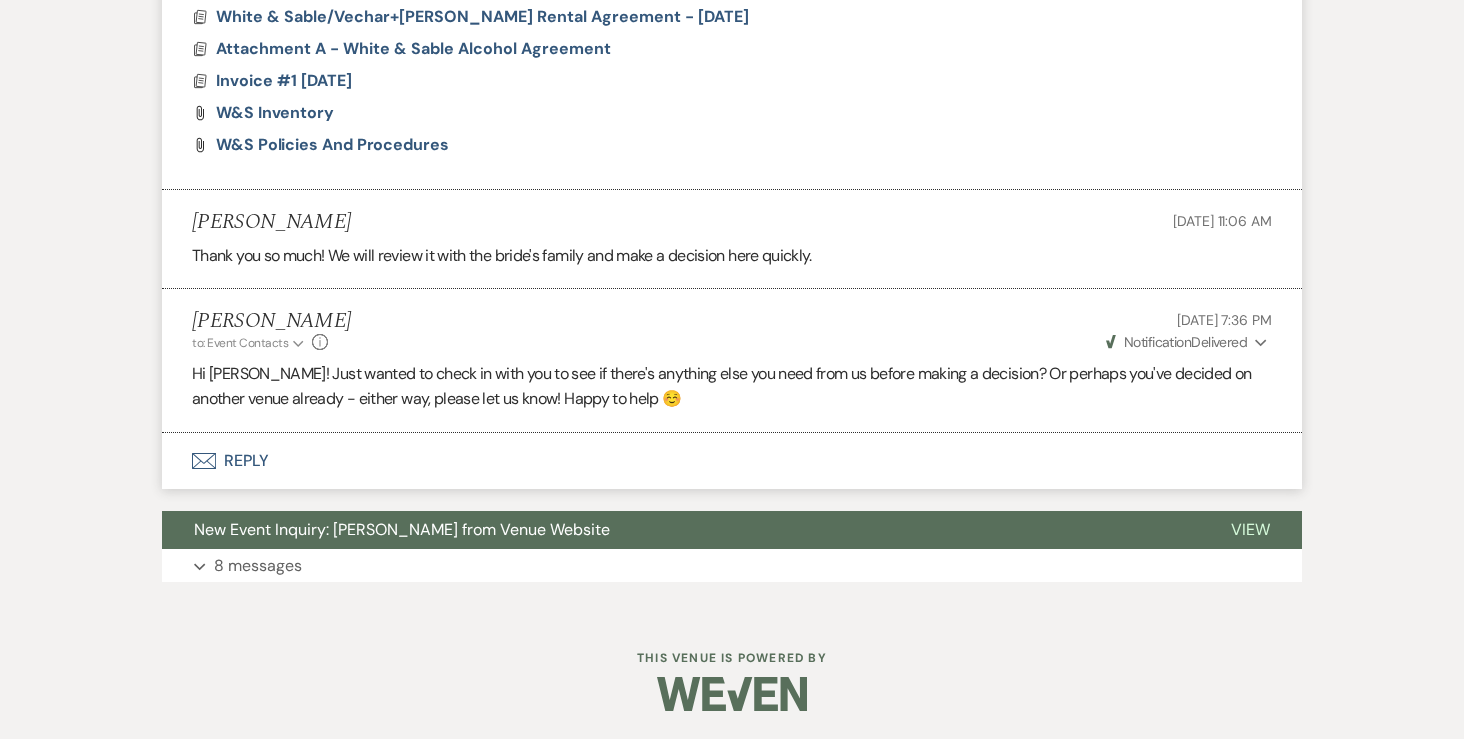 scroll, scrollTop: 1617, scrollLeft: 0, axis: vertical 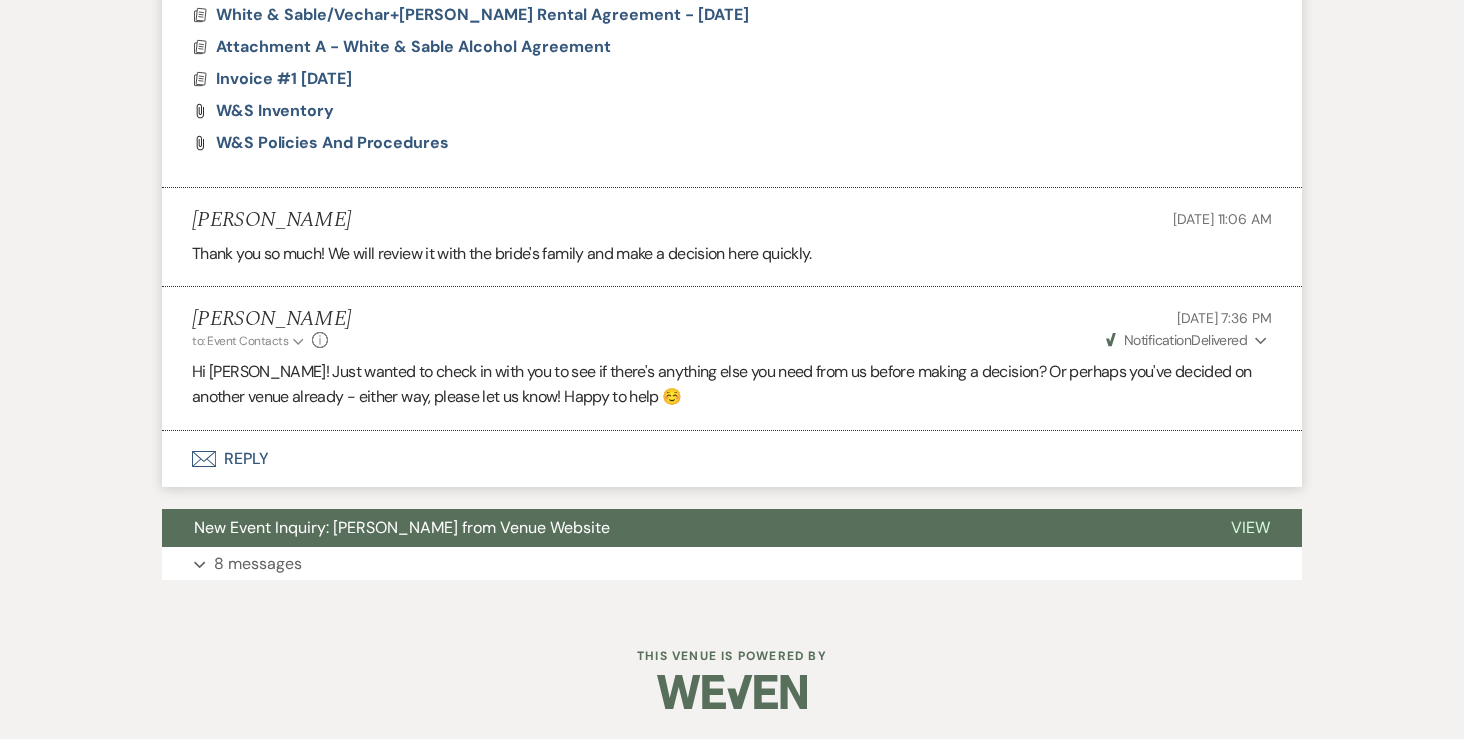 click on "[PERSON_NAME] to: Event Contacts Expand Info [DATE] 7:36 PM Weven Check Notification  Delivered Expand Hi [PERSON_NAME]! Just wanted to check in with you to see if there's anything else you need from us before making a decision? Or perhaps you've decided on another venue already - either way, please let us know! Happy to help ☺️" at bounding box center (732, 359) 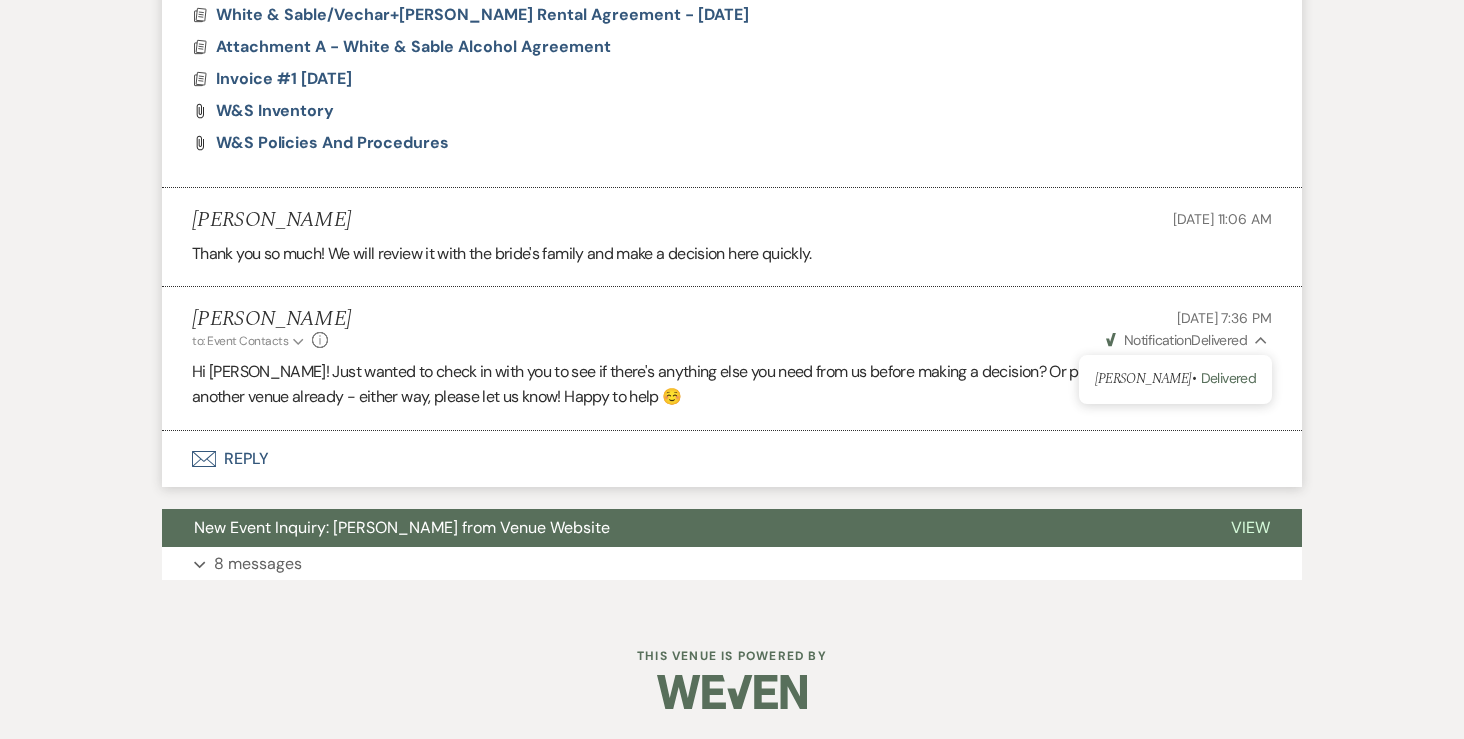 click on "[PERSON_NAME] to: Event Contacts Expand Info [DATE] 7:36 PM Weven Check Notification  Delivered Collapse [PERSON_NAME]  • Delivered" at bounding box center [732, 328] 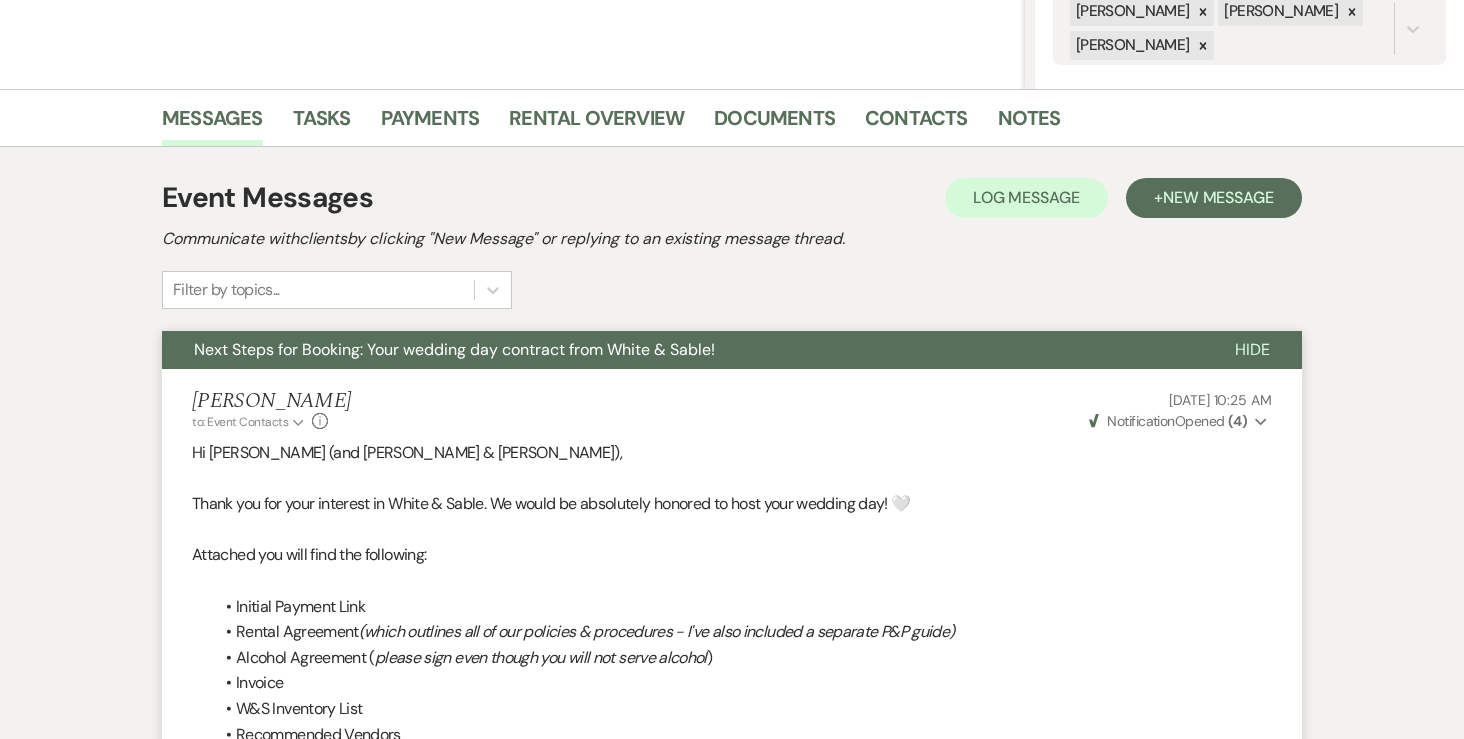 scroll, scrollTop: 0, scrollLeft: 0, axis: both 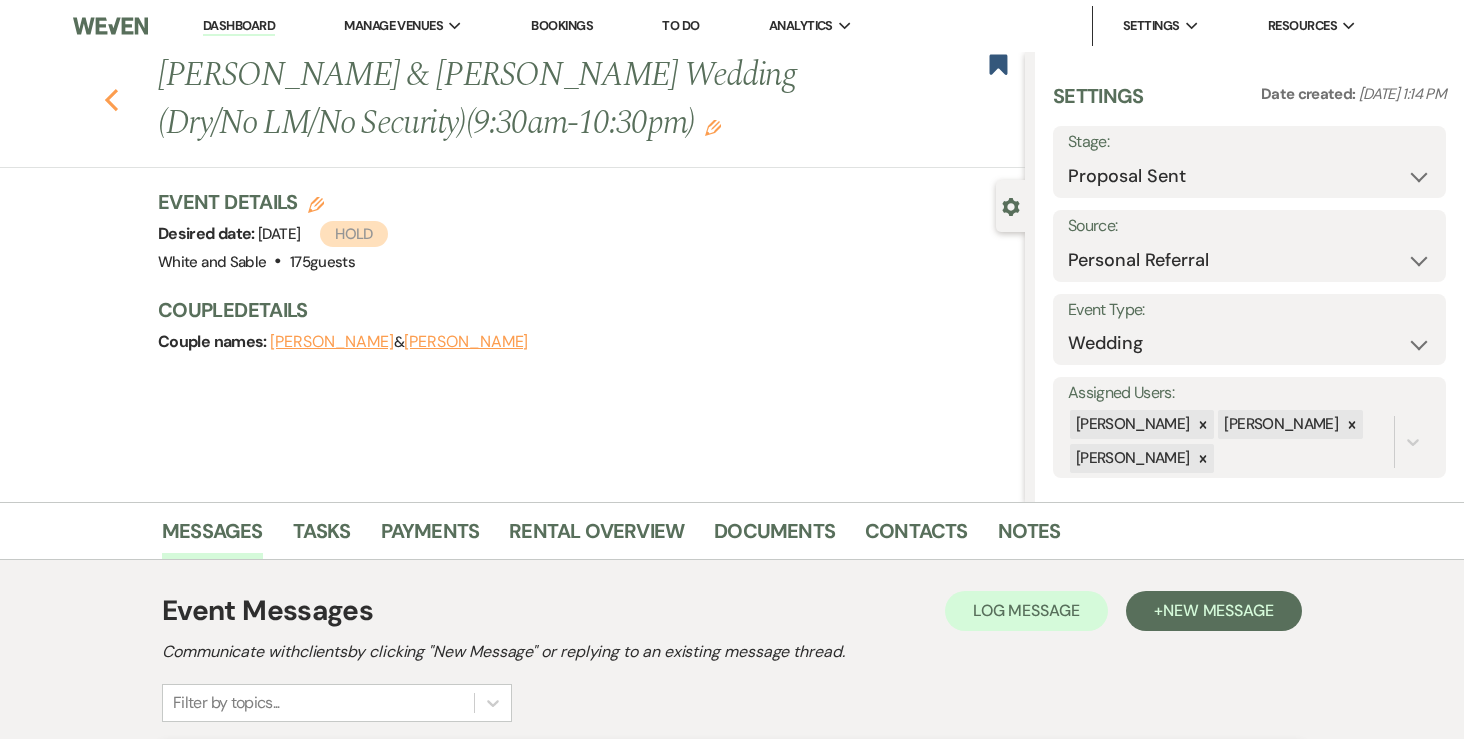 click on "Previous" 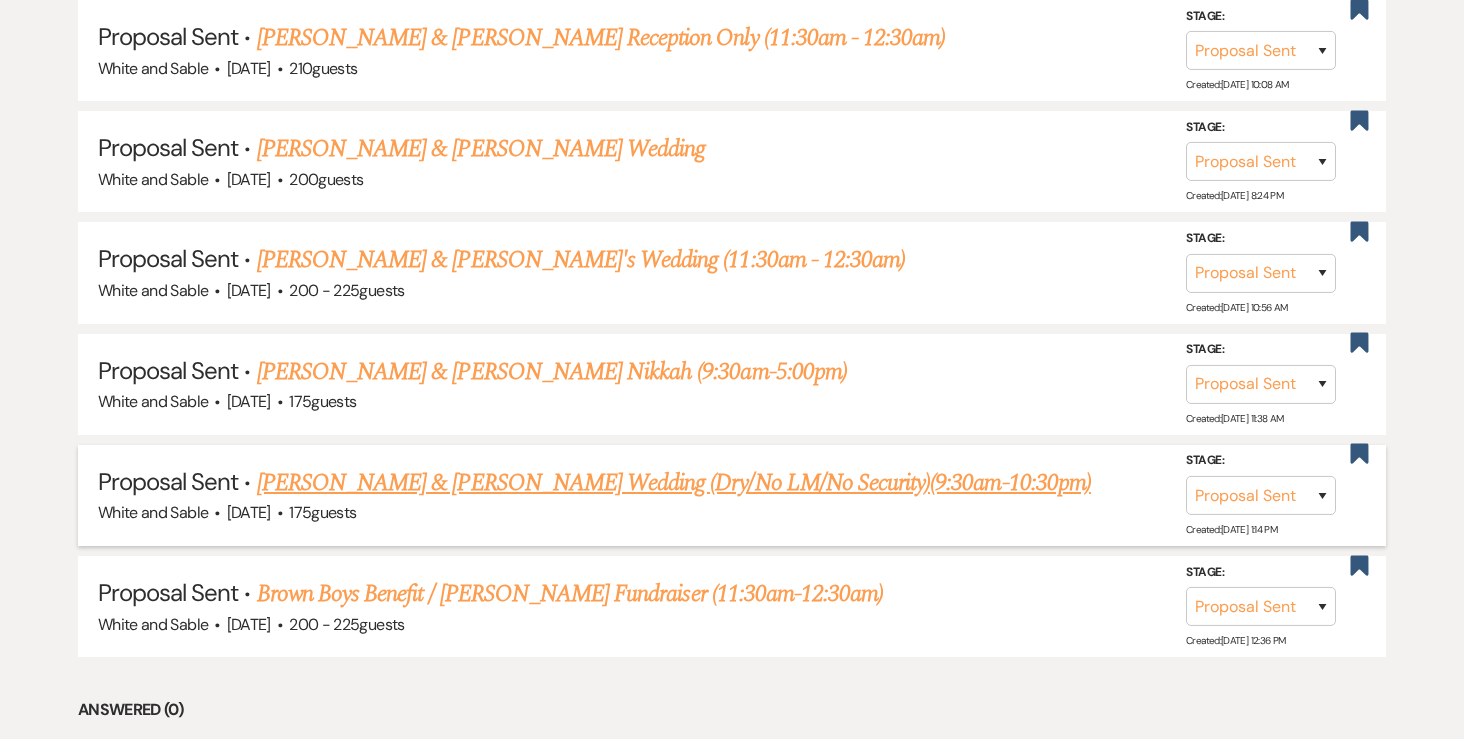 scroll, scrollTop: 1061, scrollLeft: 0, axis: vertical 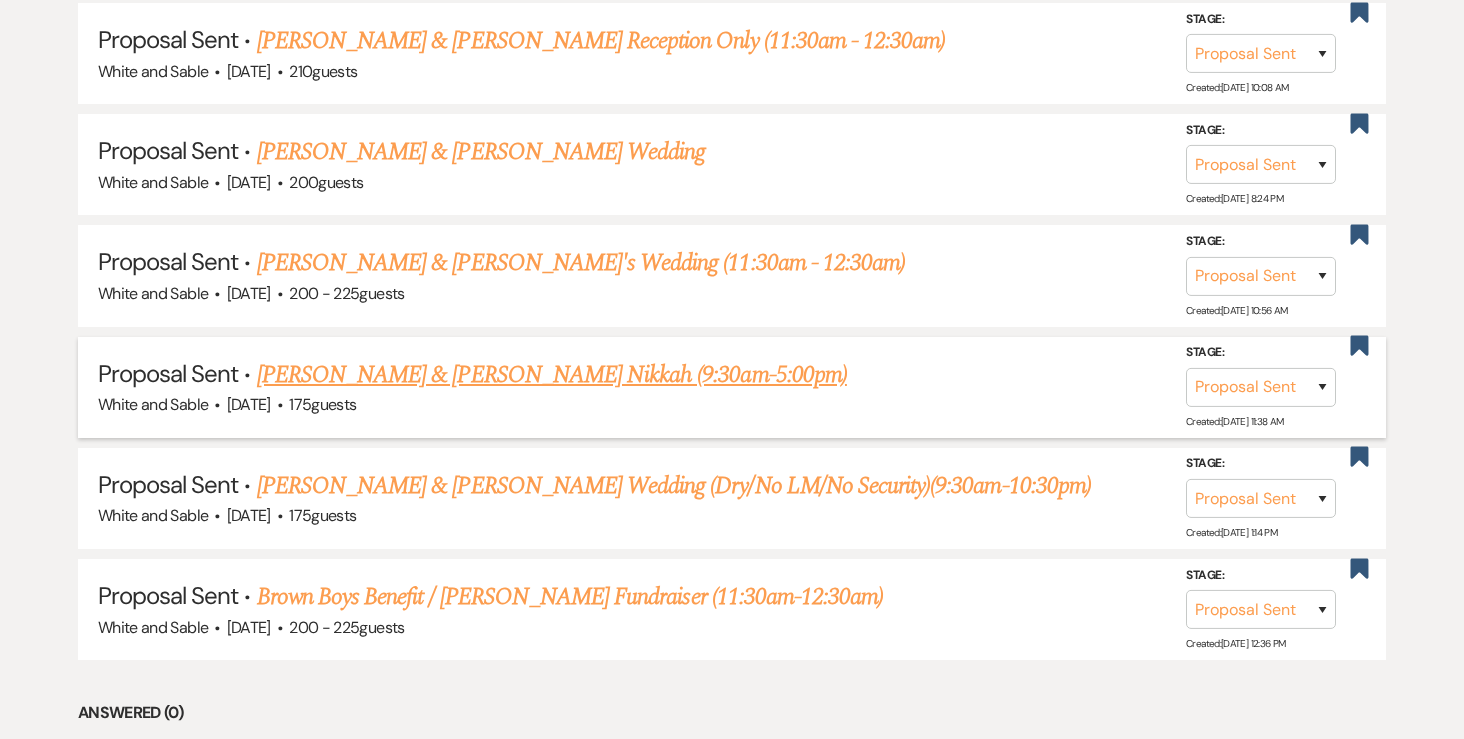 click on "[PERSON_NAME] & [PERSON_NAME] Nikkah (9:30am-5:00pm)" at bounding box center [552, 375] 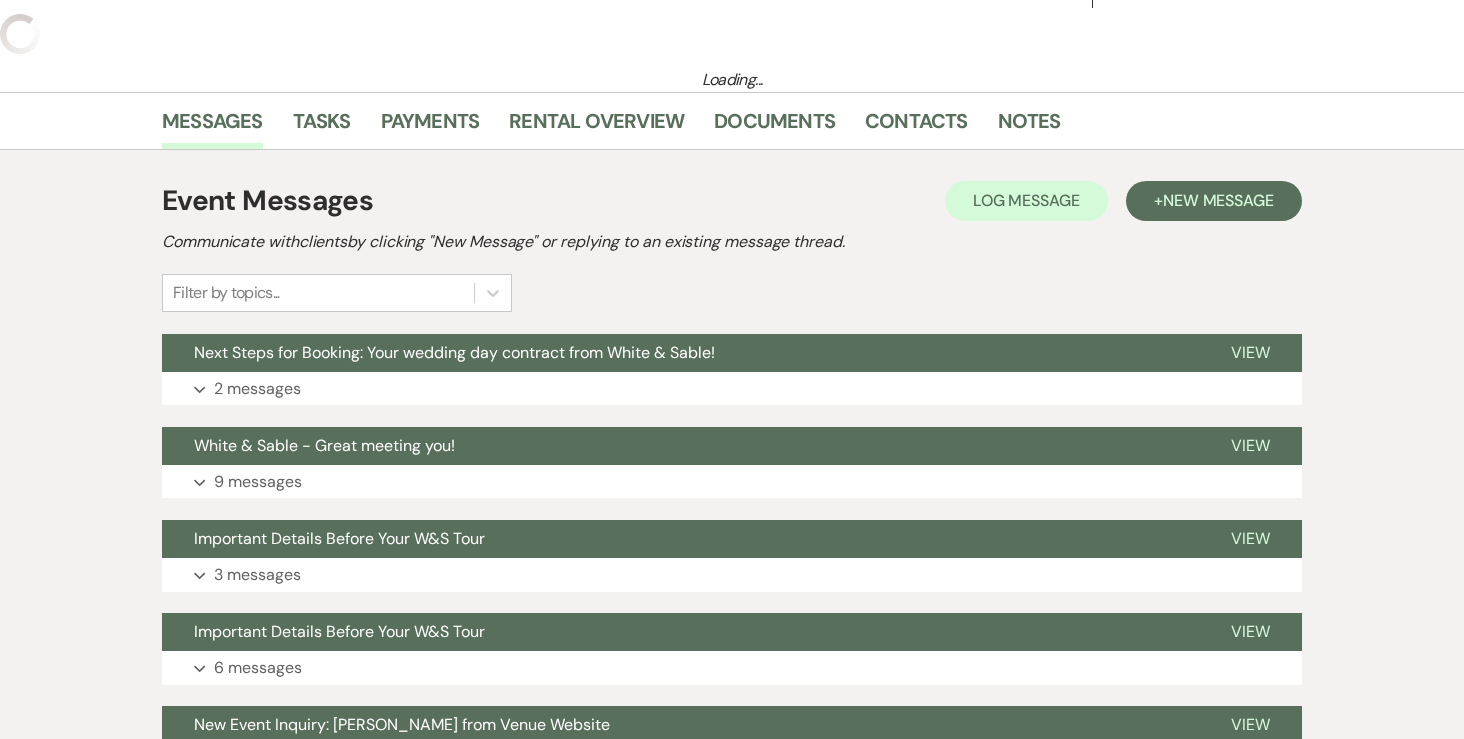 scroll, scrollTop: 48, scrollLeft: 0, axis: vertical 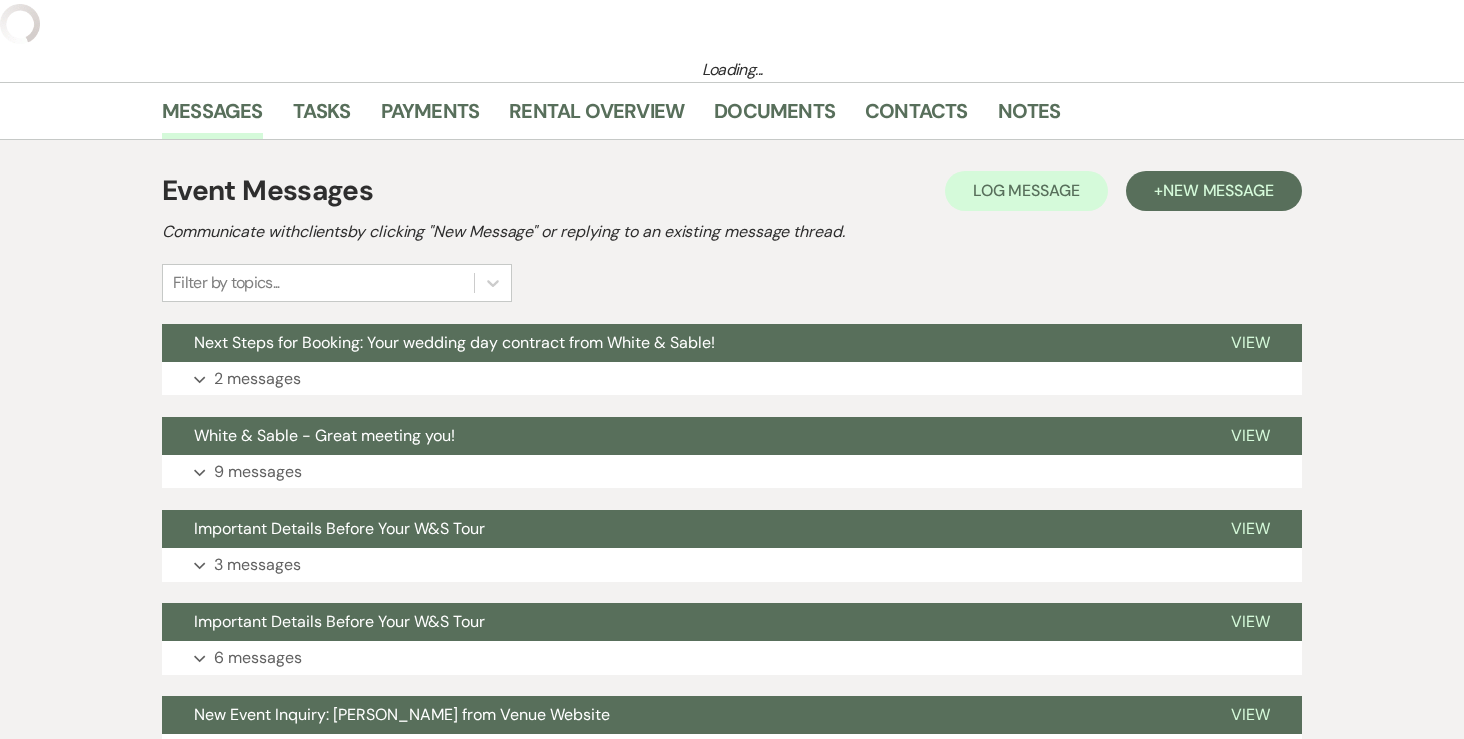 select on "6" 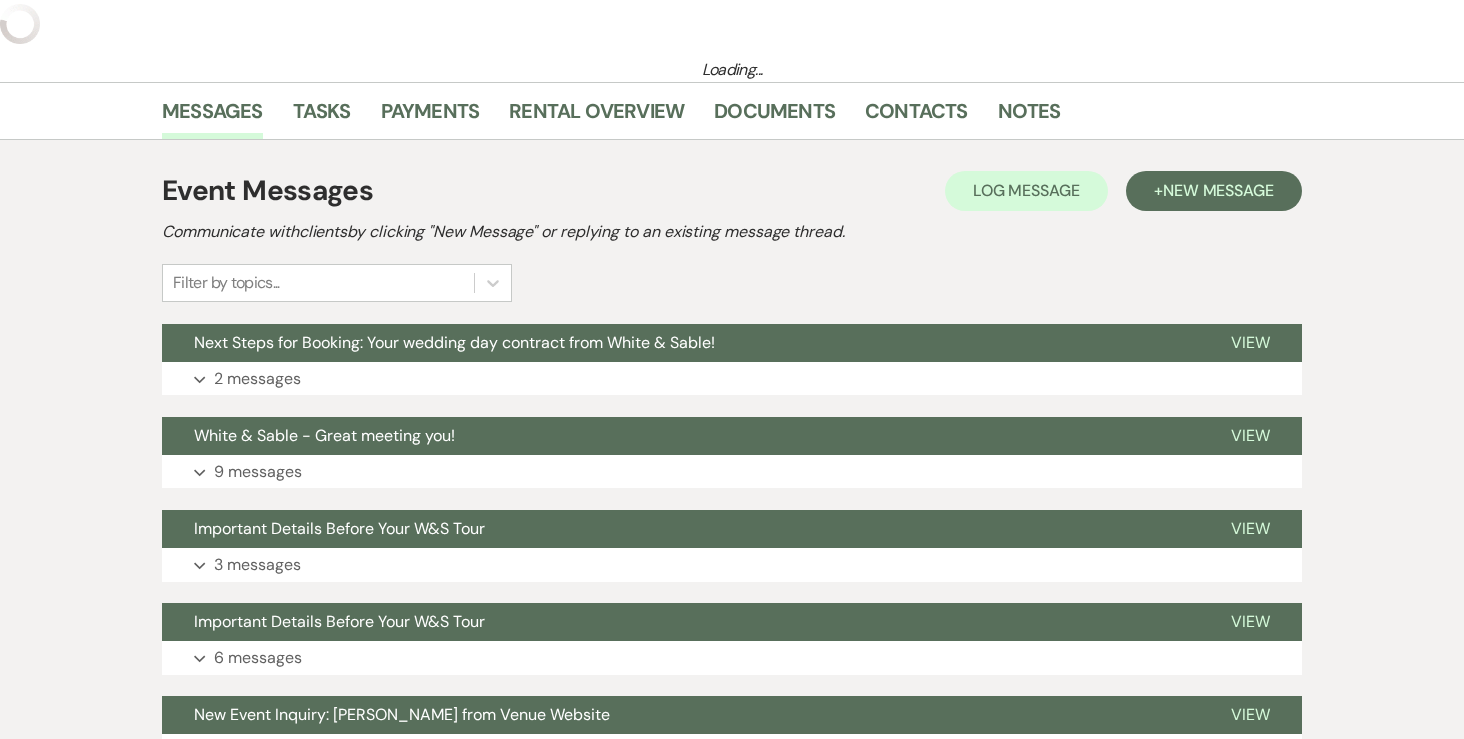 select on "20" 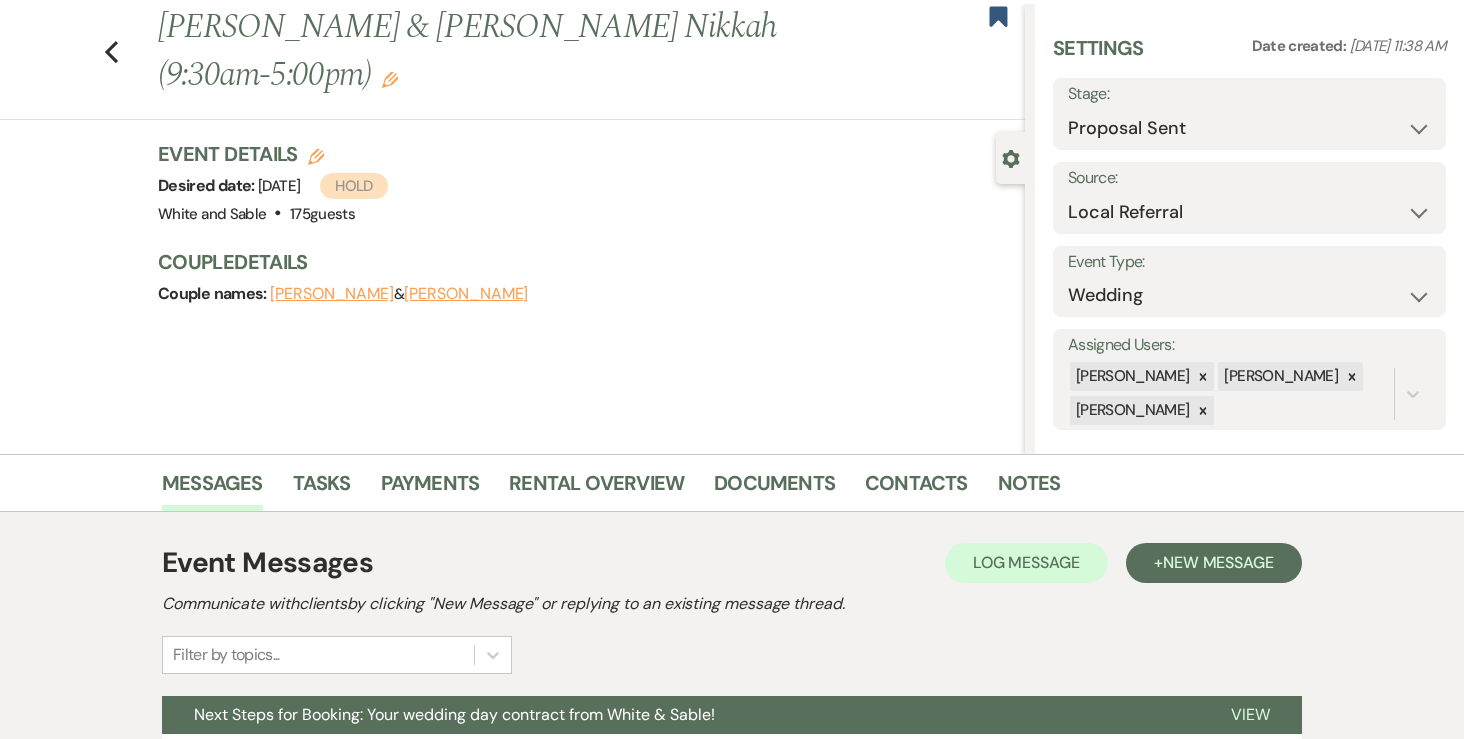 click on "Messages Tasks Payments Rental Overview Documents Contacts Notes" at bounding box center [732, 483] 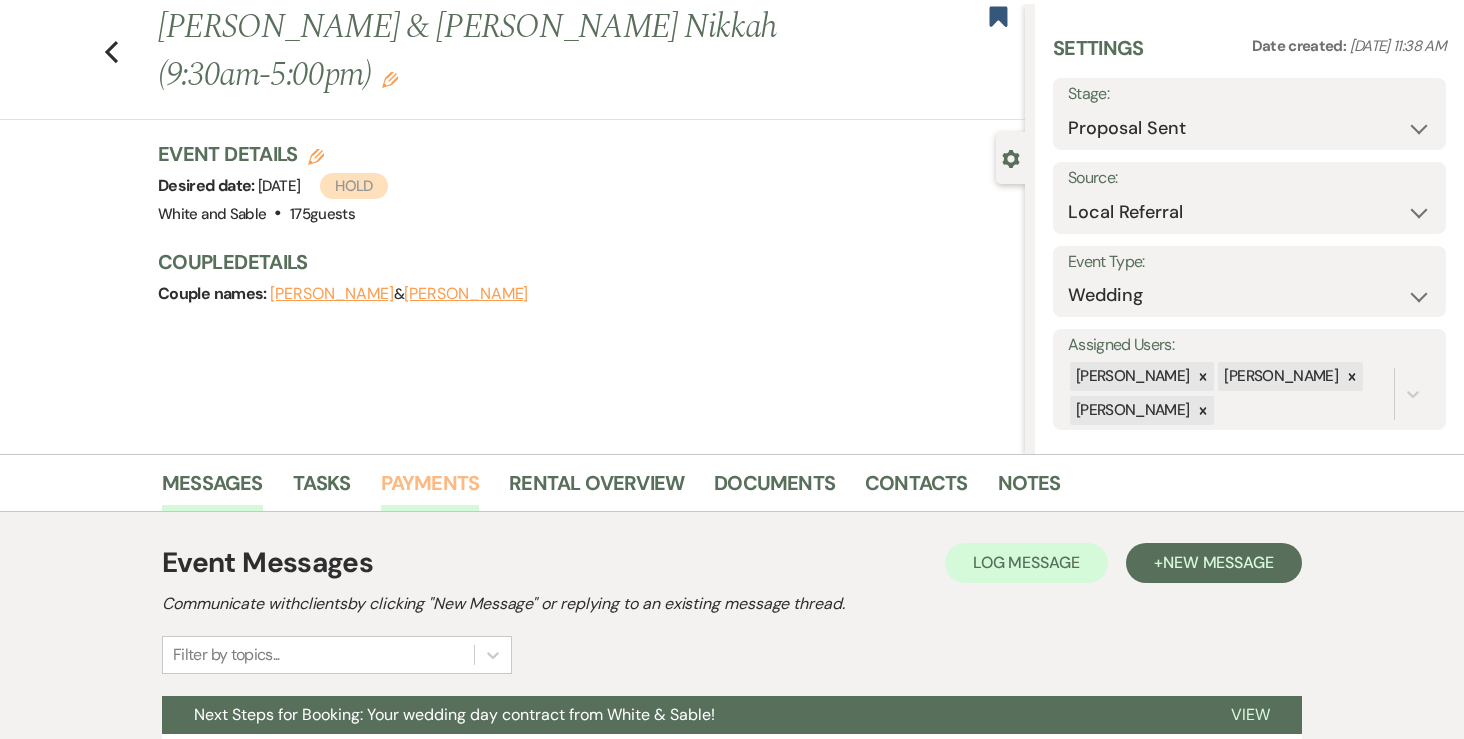 click on "Payments" at bounding box center [430, 489] 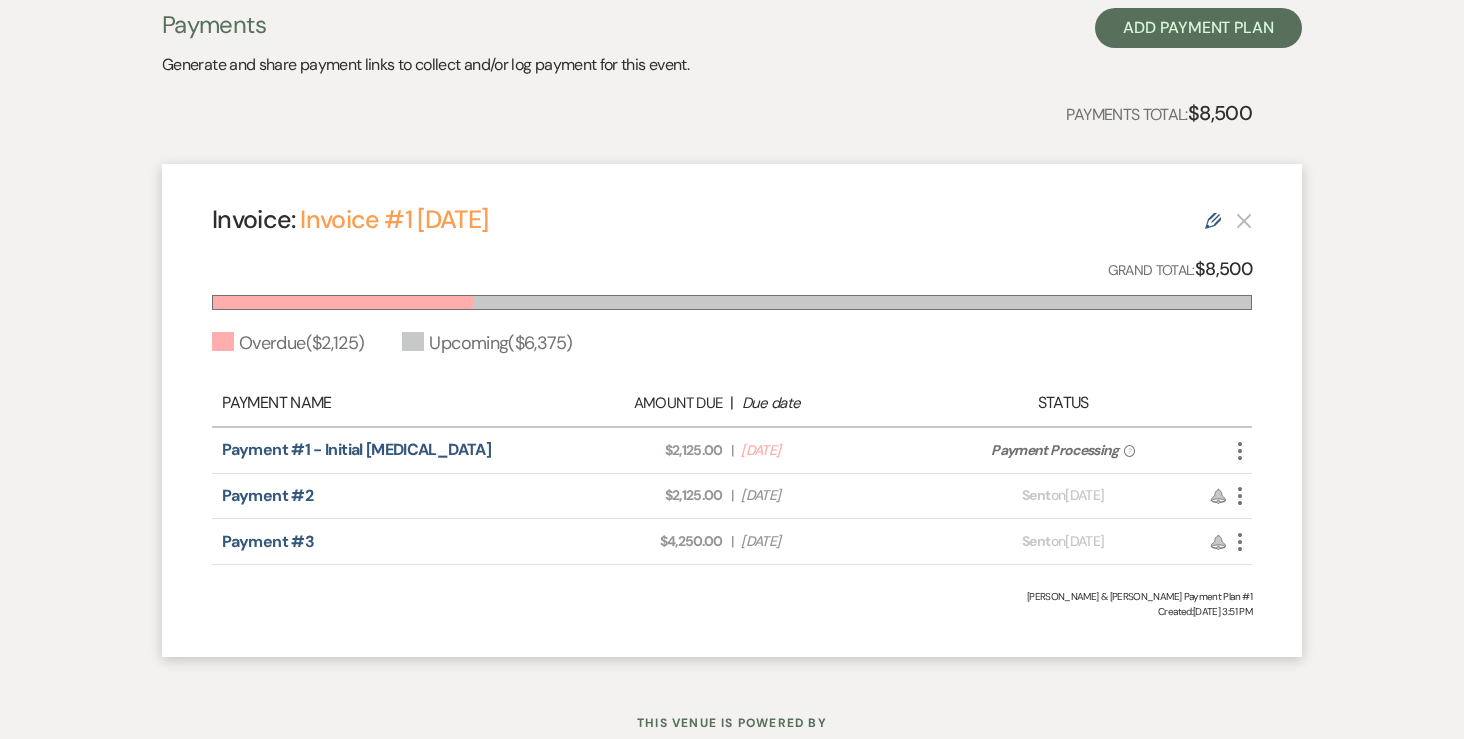 scroll, scrollTop: 0, scrollLeft: 0, axis: both 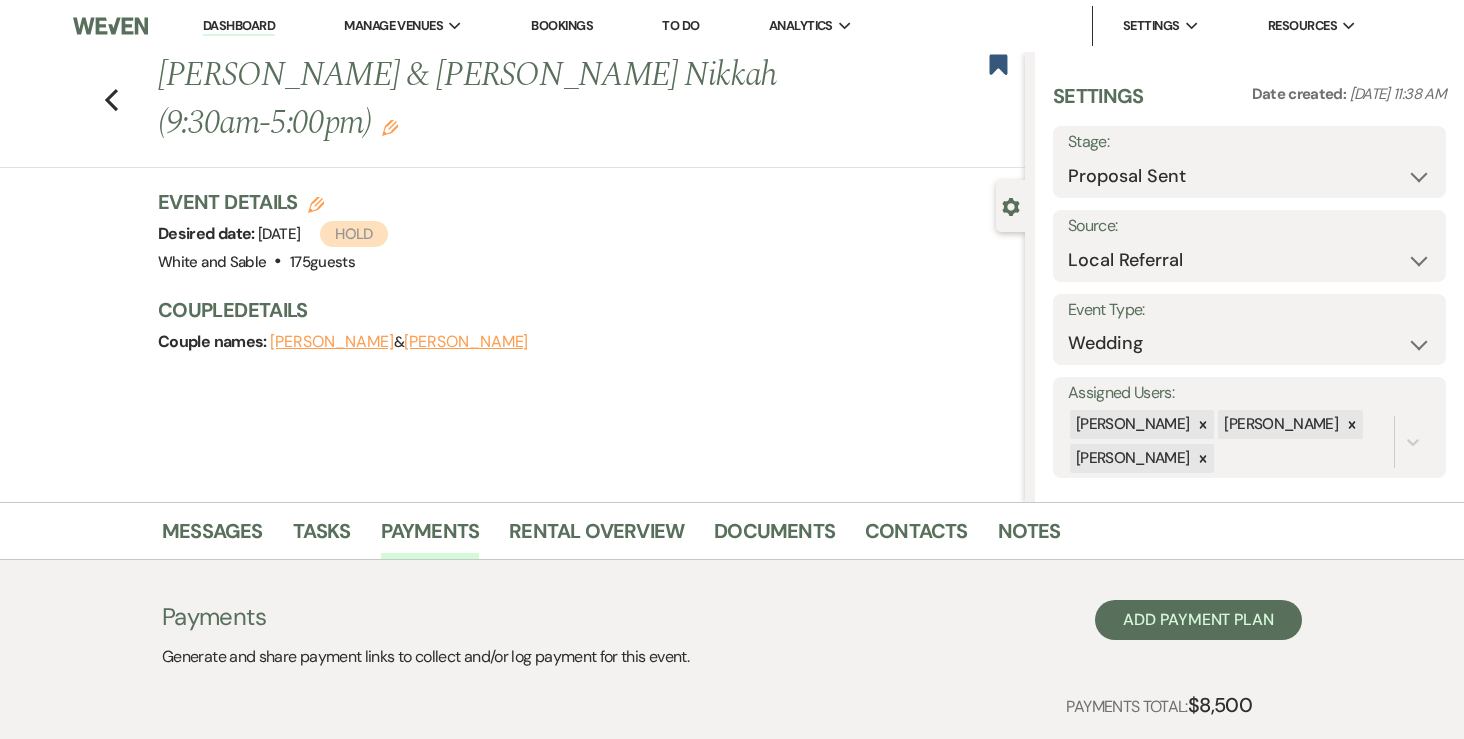 click on "Dashboard" at bounding box center (239, 26) 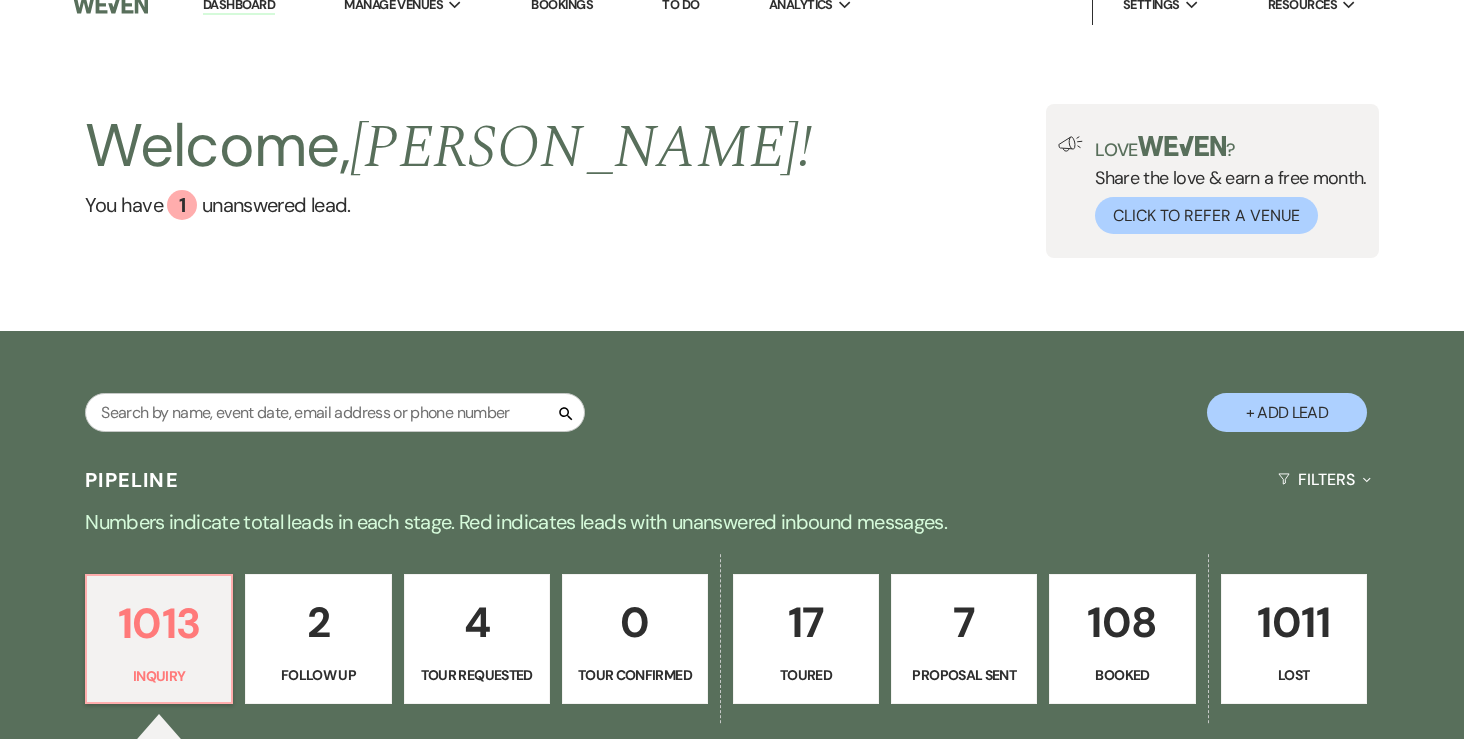 scroll, scrollTop: 0, scrollLeft: 0, axis: both 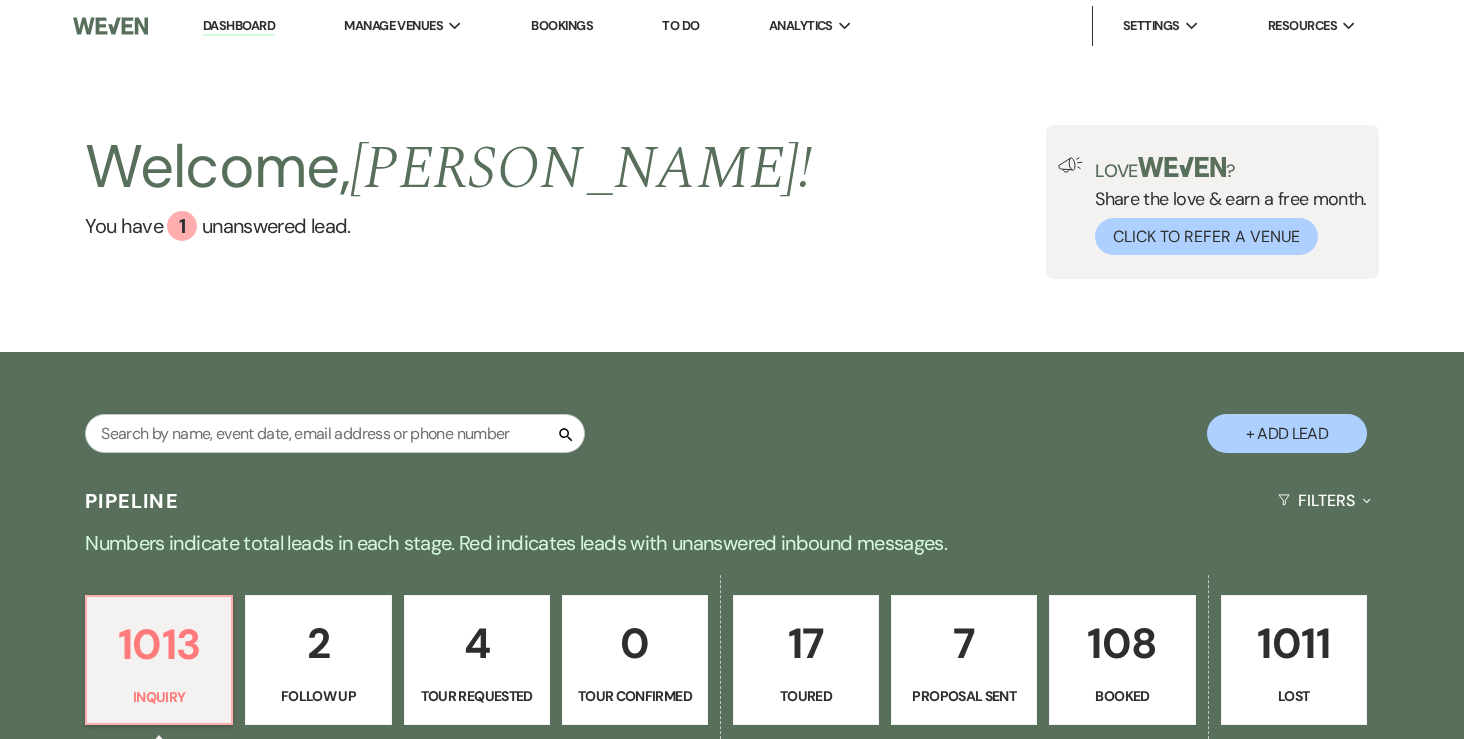 click on "Dashboard" at bounding box center (239, 26) 